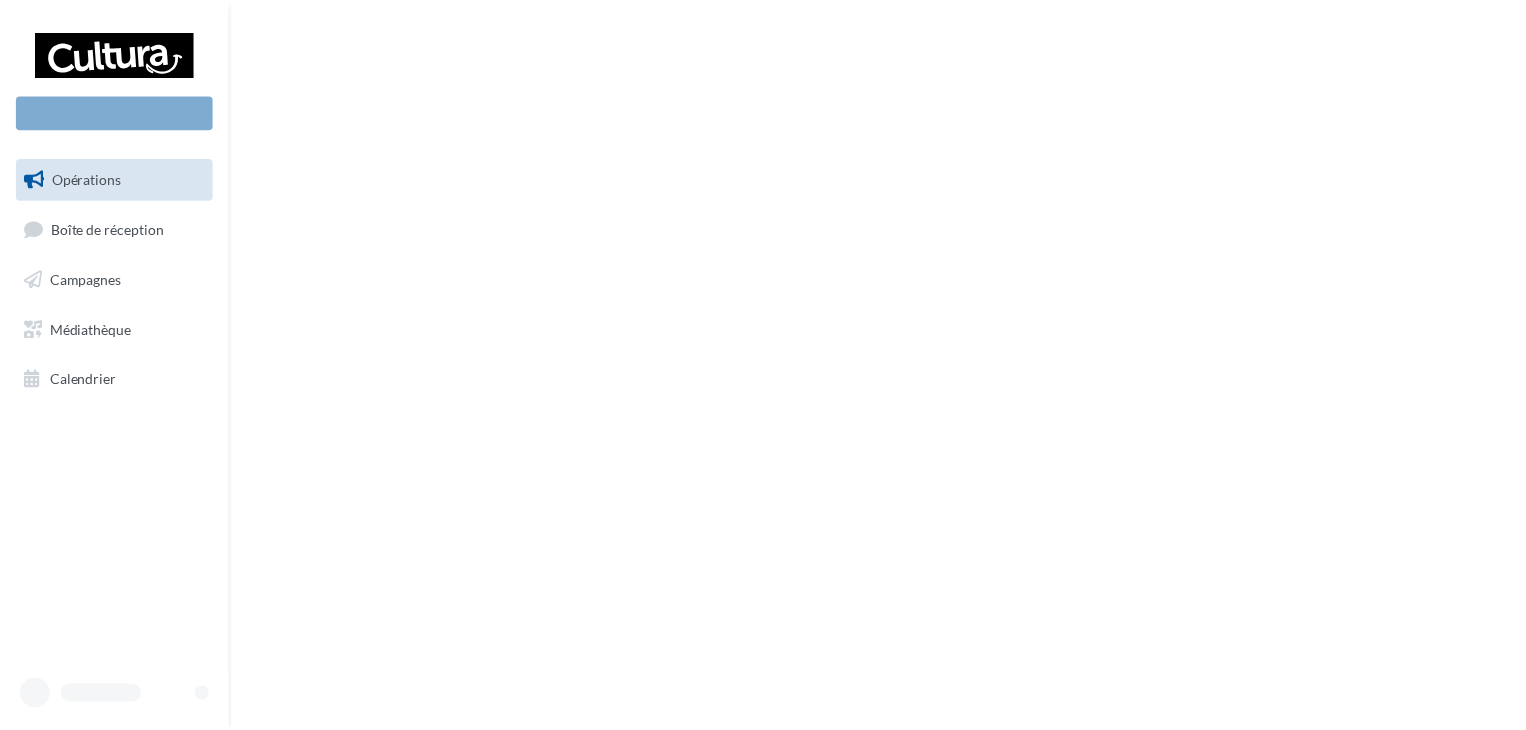 scroll, scrollTop: 0, scrollLeft: 0, axis: both 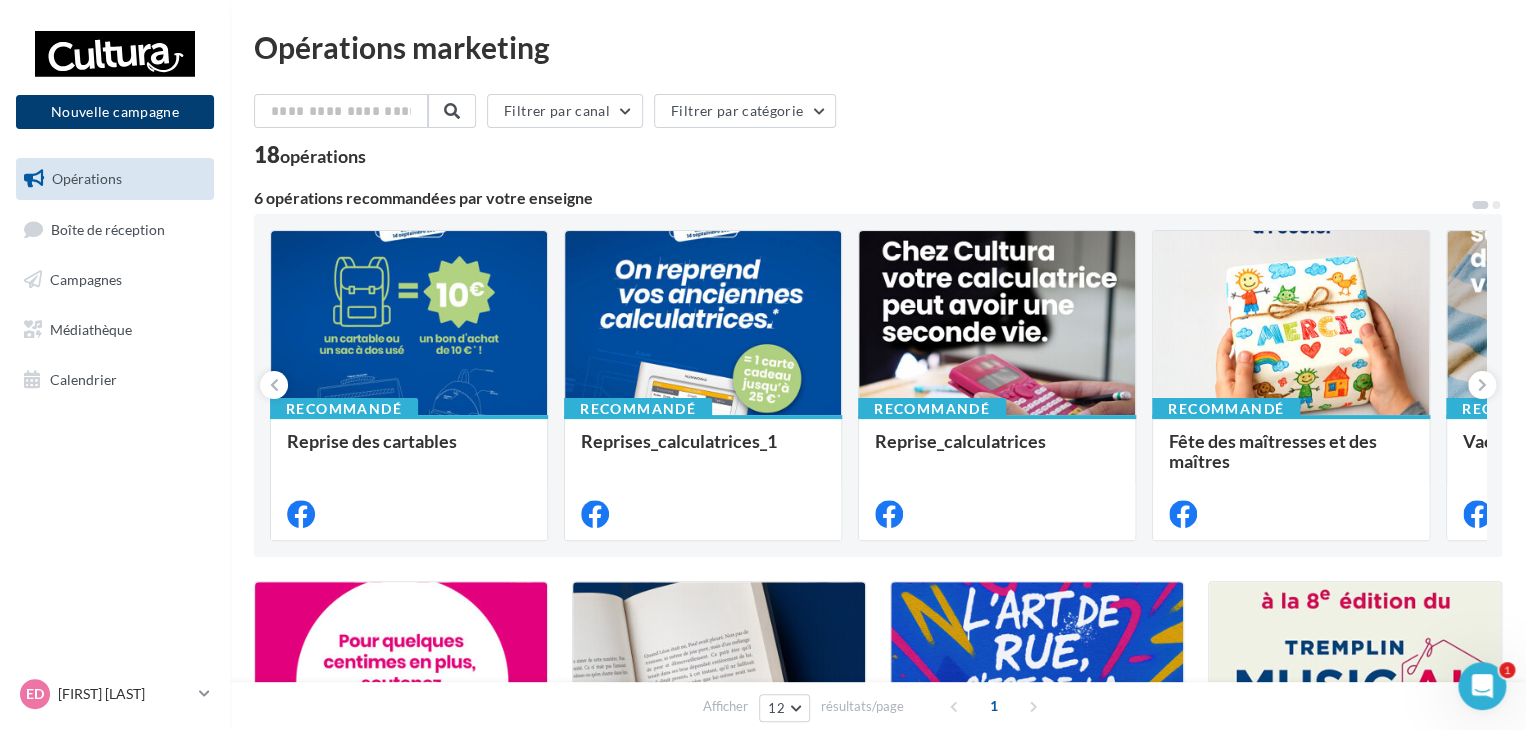 click on "Nouvelle campagne" at bounding box center [115, 112] 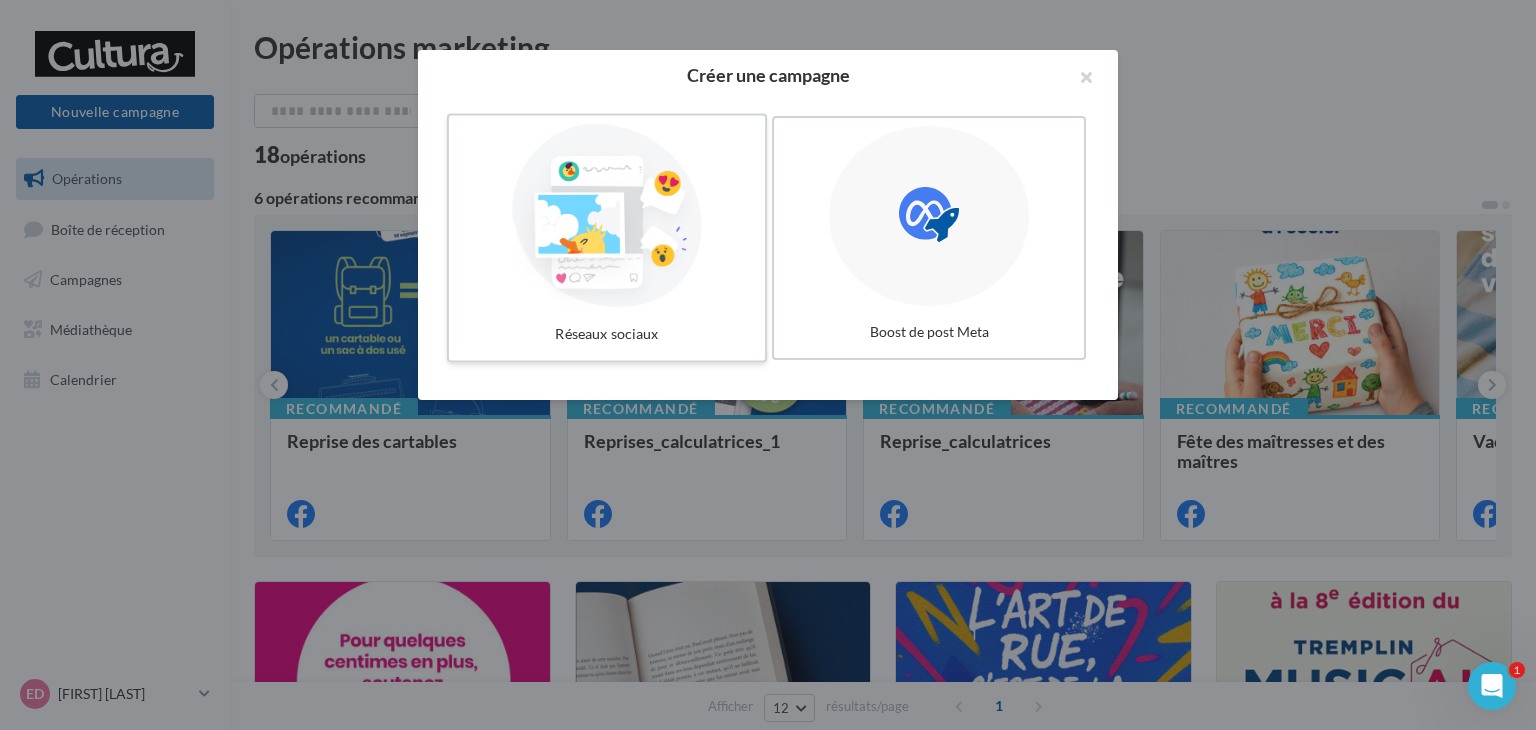 click at bounding box center [607, 216] 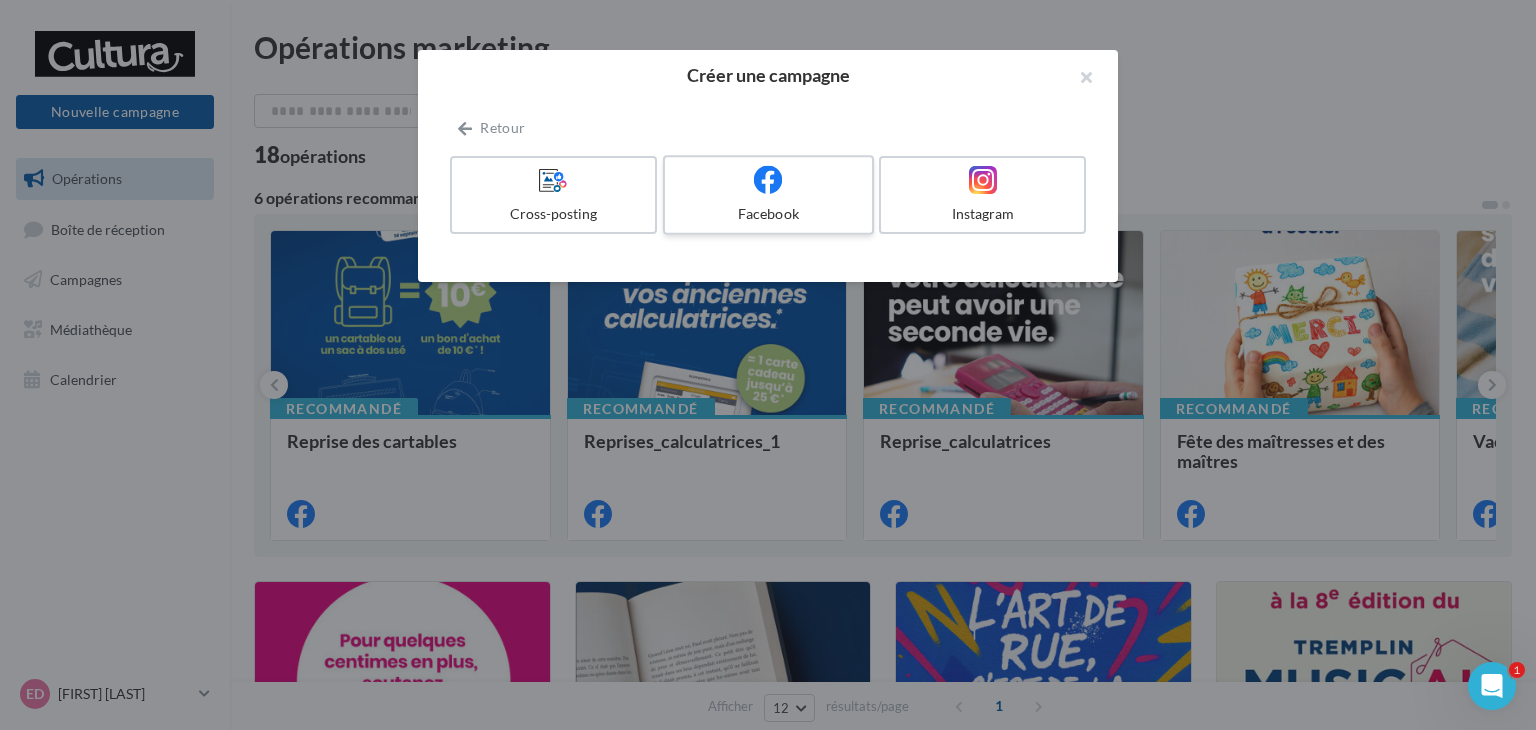 click on "Facebook" at bounding box center (768, 214) 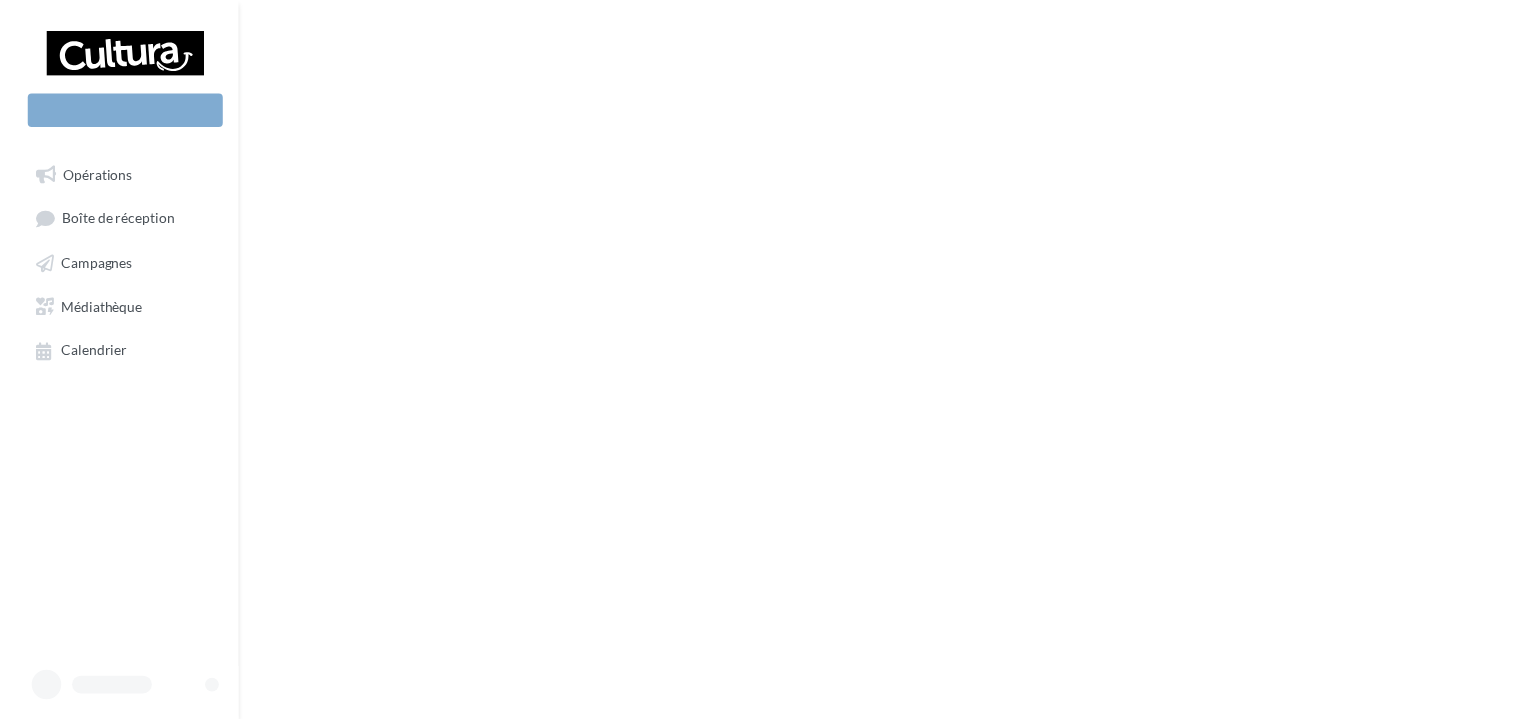 scroll, scrollTop: 0, scrollLeft: 0, axis: both 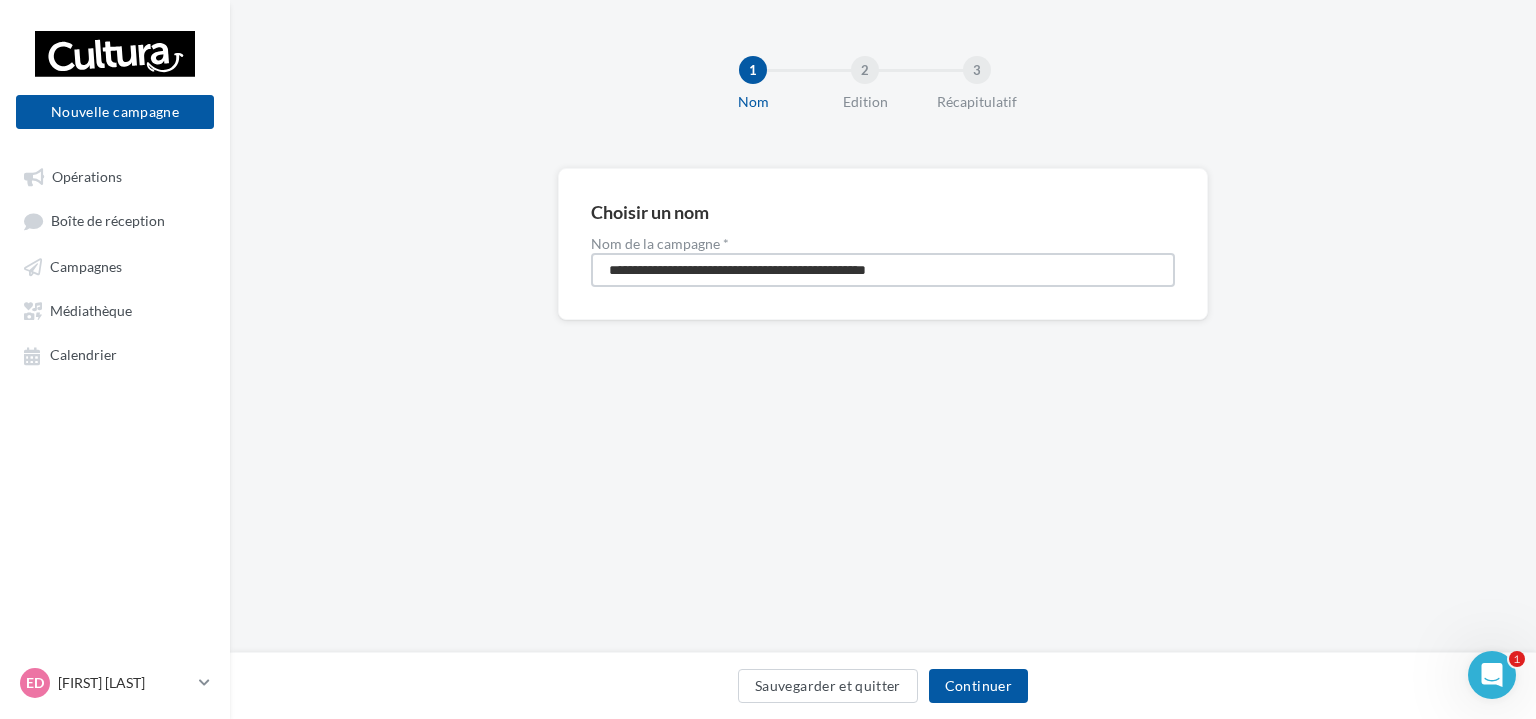 click on "**********" at bounding box center (883, 270) 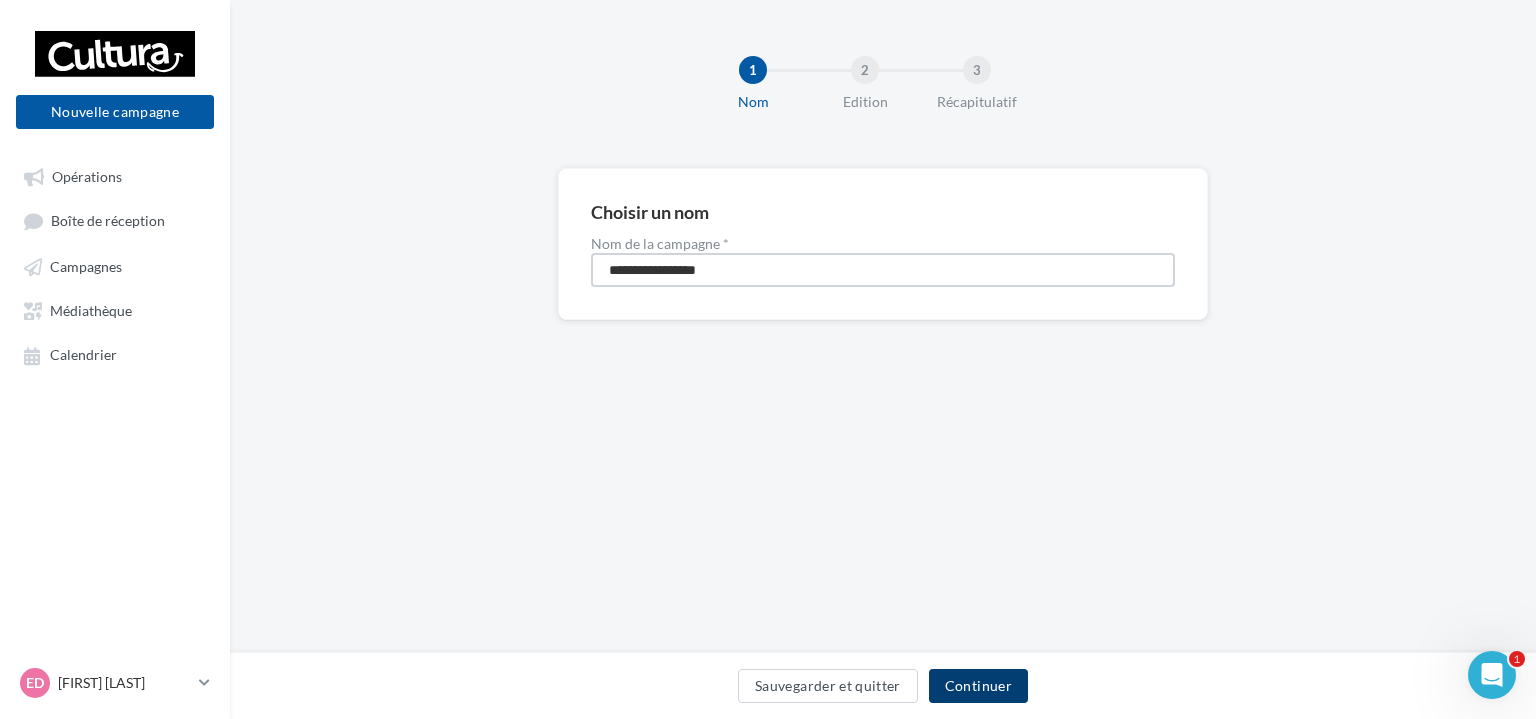 type on "**********" 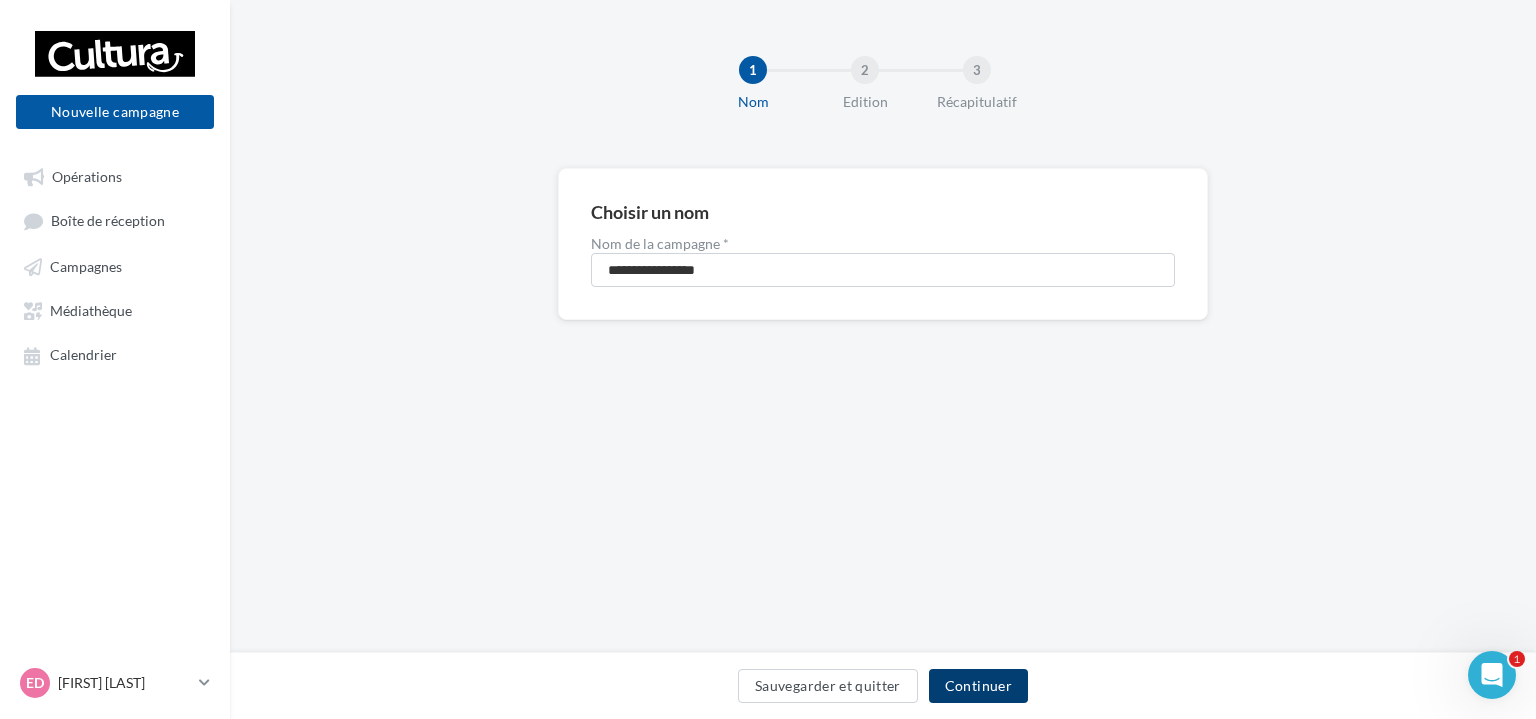 click on "Continuer" at bounding box center (978, 686) 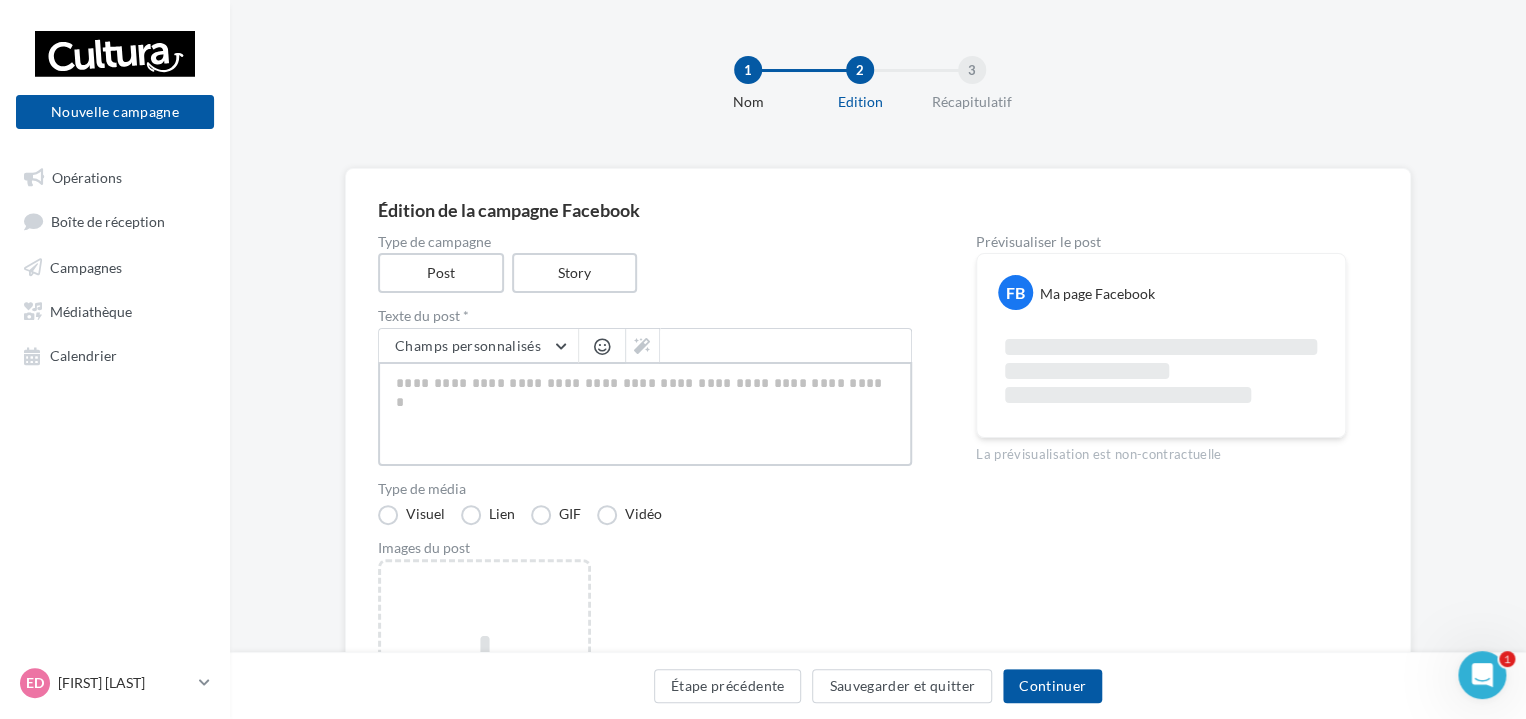 click at bounding box center [645, 414] 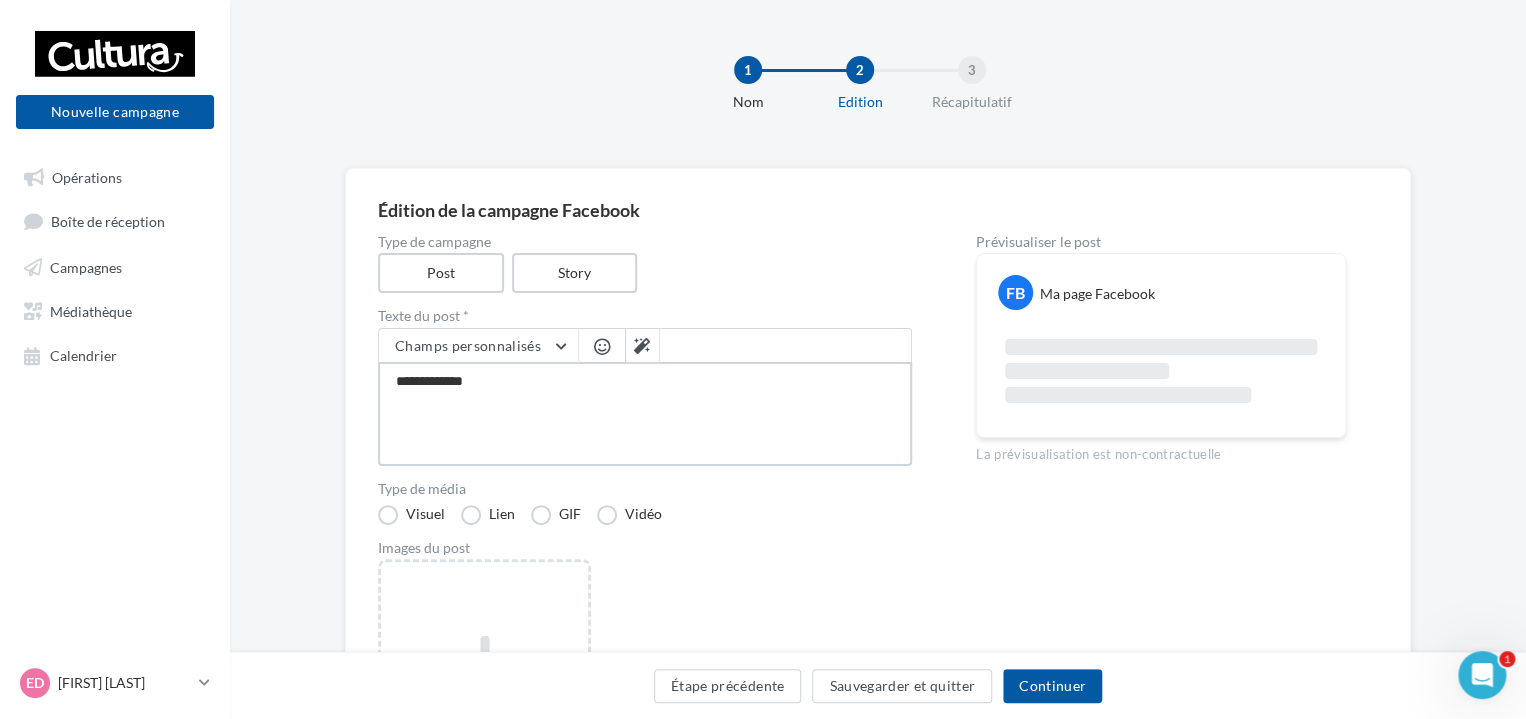 scroll, scrollTop: 56, scrollLeft: 0, axis: vertical 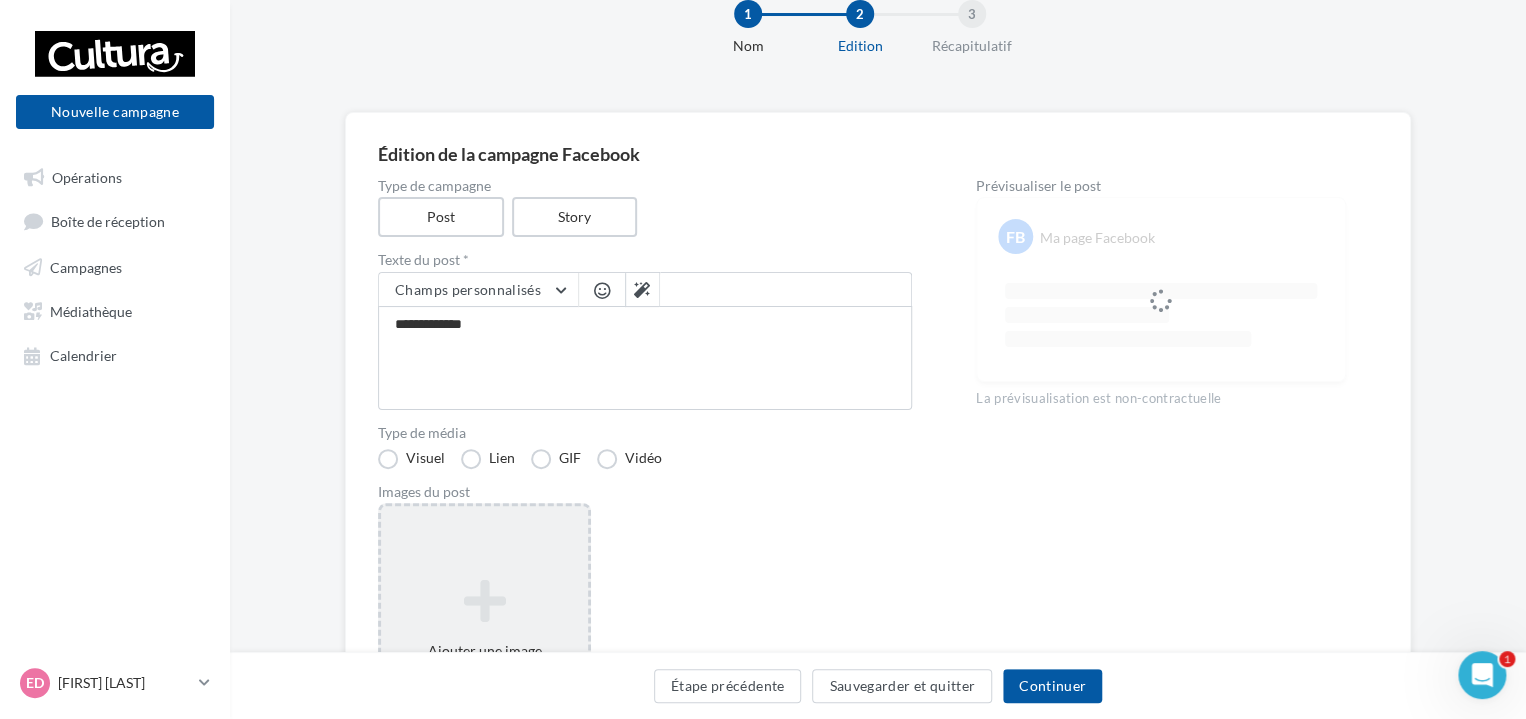 click at bounding box center (484, 601) 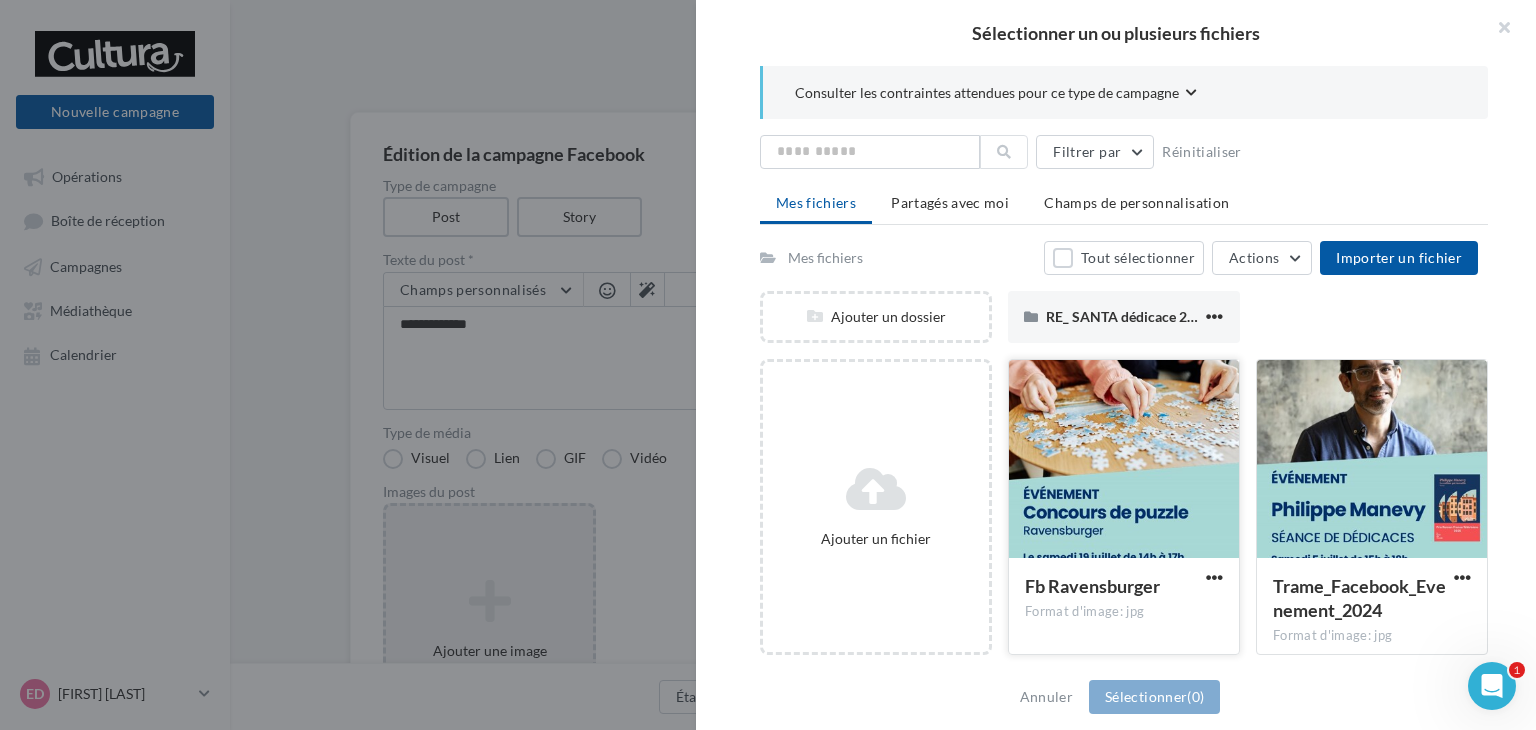 click at bounding box center [1124, 460] 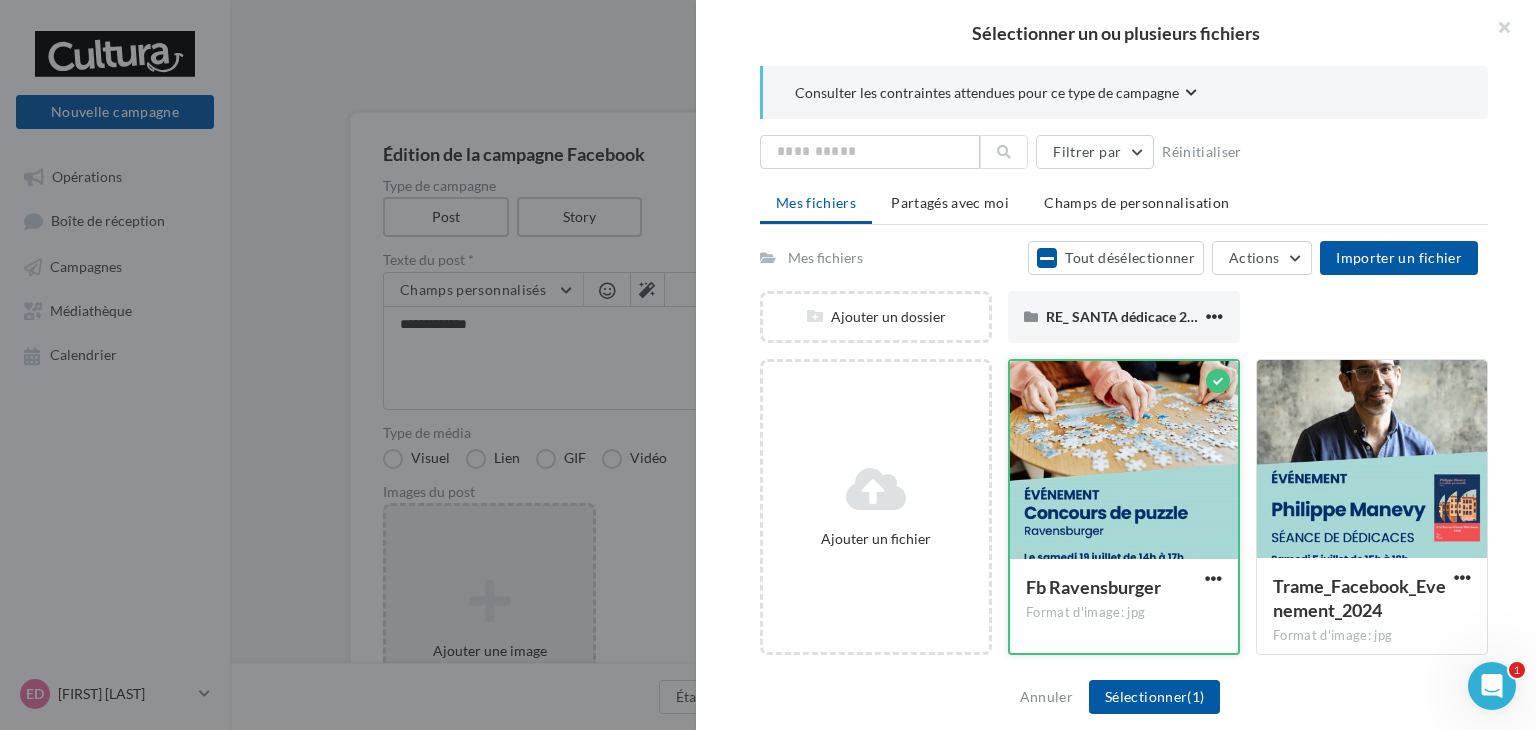 click at bounding box center [1124, 461] 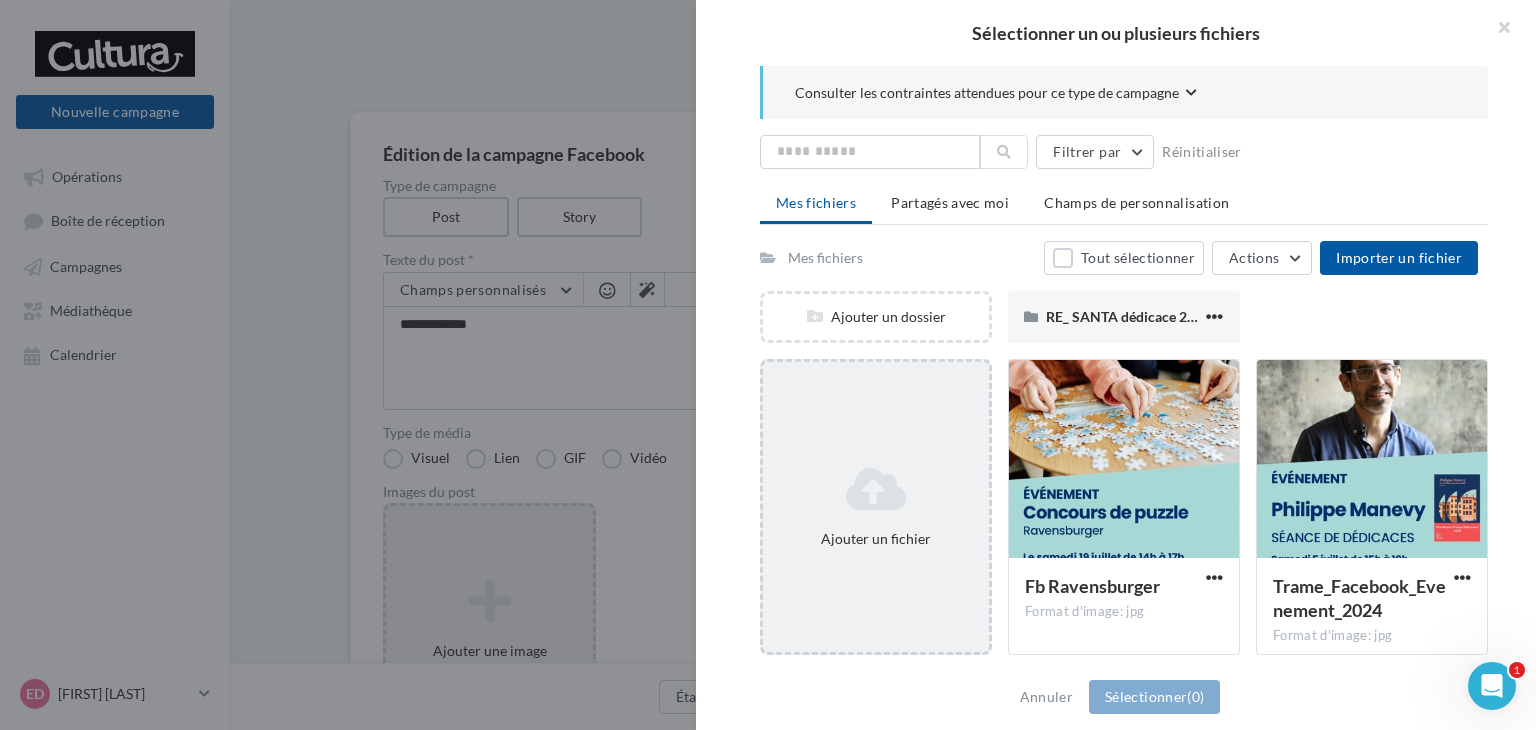 click at bounding box center (876, 489) 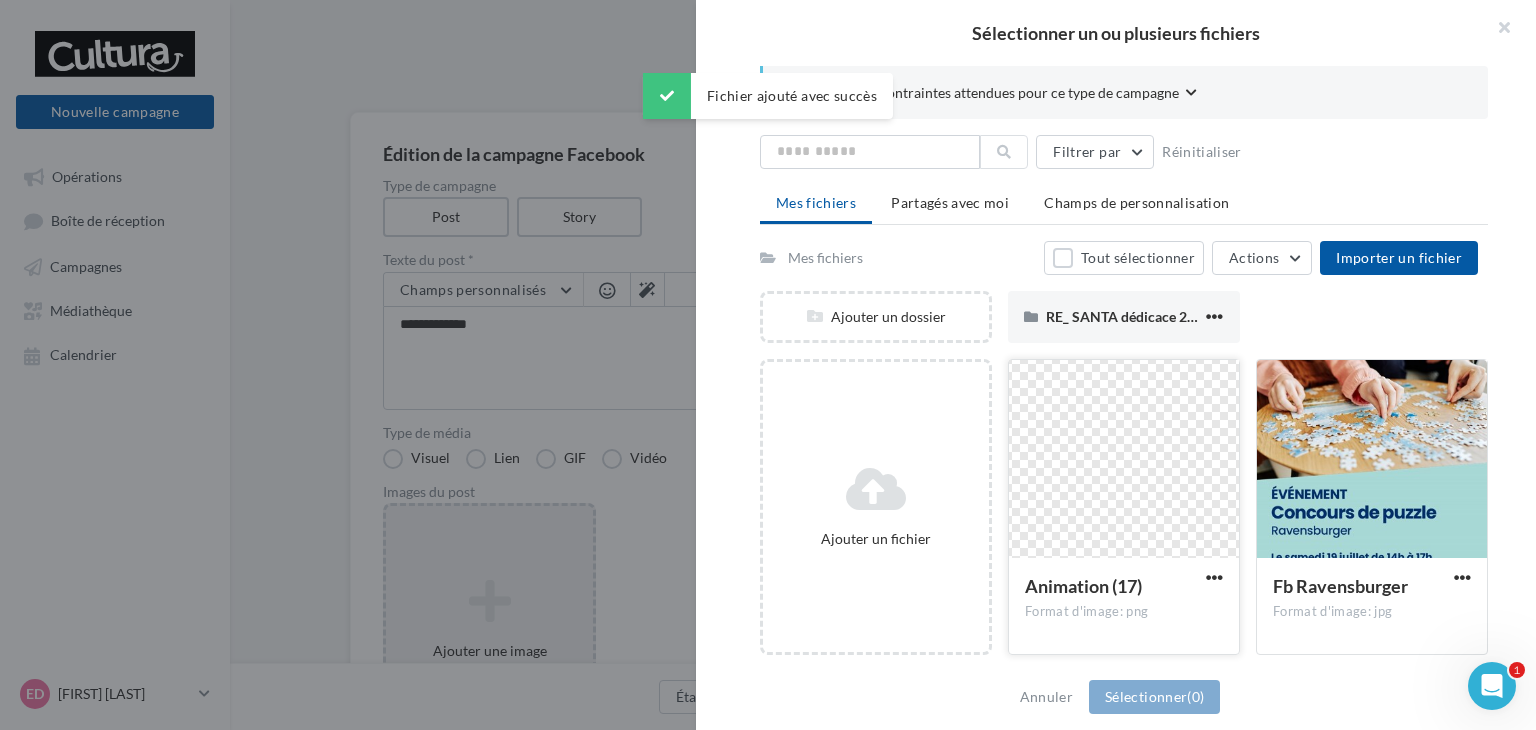 click at bounding box center [1124, 460] 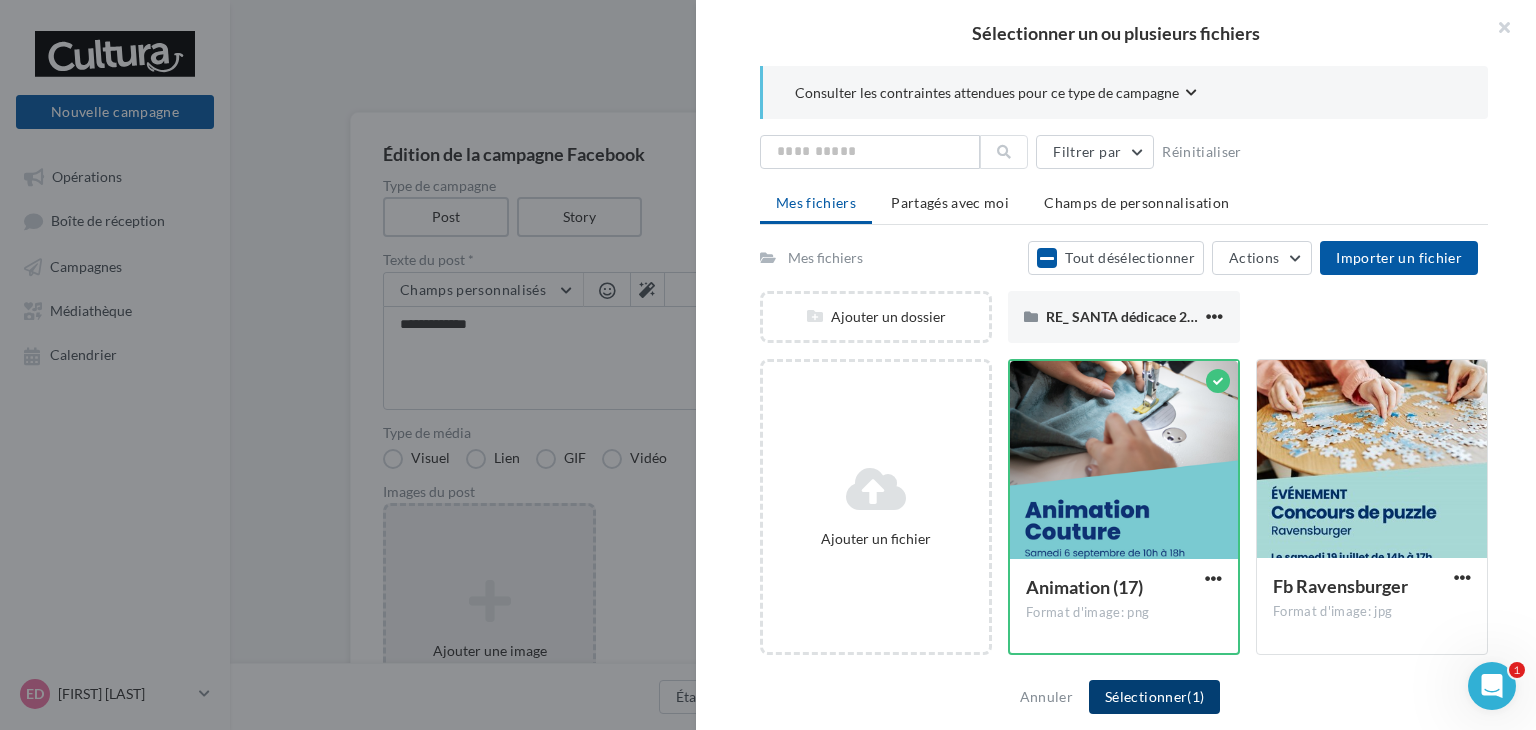 click on "Sélectionner   (1)" at bounding box center (1154, 697) 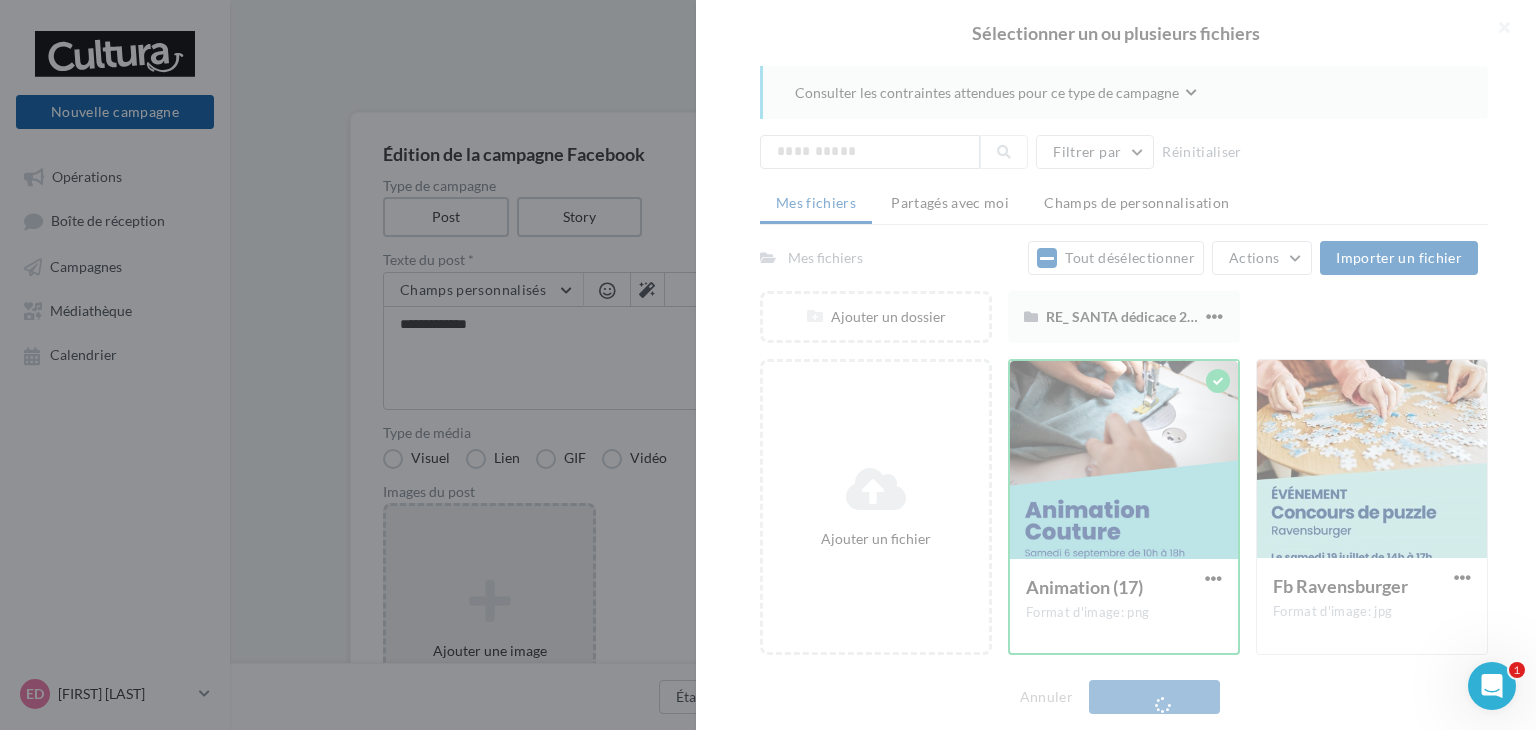 click on "Sélectionner un ou plusieurs fichiers
Consulter les contraintes attendues pour ce type de campagne                   Filtrer par        Réinitialiser
Mes fichiers
Partagés avec moi
Champs de personnalisation
Mes fichiers
Tout désélectionner
Actions                Importer un fichier     Ajouter un dossier    RE_ SANTA dédicace 29 Juin [BRAND] [CITY]                RE_ SANTA dédicace 29 Juin [BRAND] [CITY]       Ajouter un fichier                  Animation (17)  Format d'image: png                   Animation (17)                      Fb [BRAND]  Format d'image: jpg                   Fb [BRAND]                      Trame_Facebook_Evenement_2024  Format d'image: jpg                   Trame_Facebook_Evenement_2024" at bounding box center [768, 365] 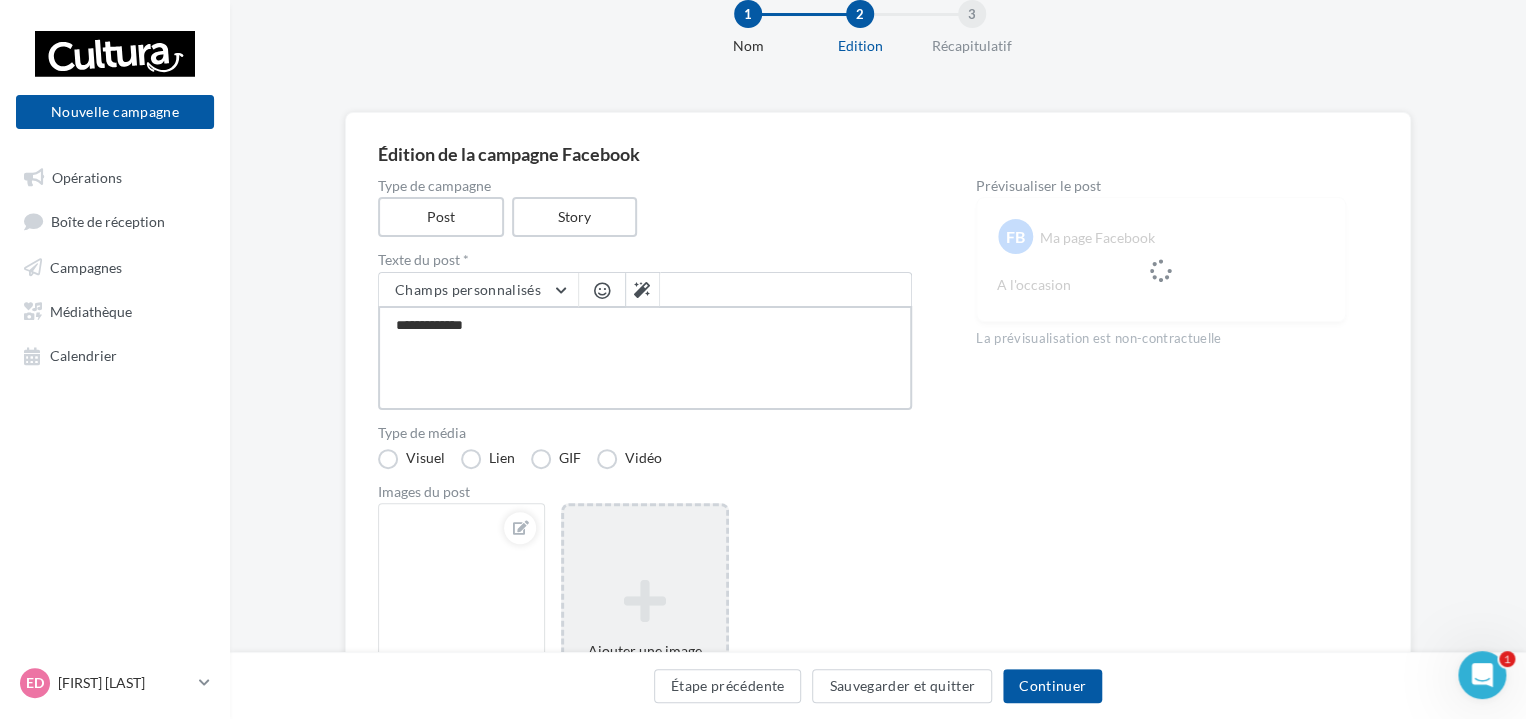 click on "**********" at bounding box center [645, 358] 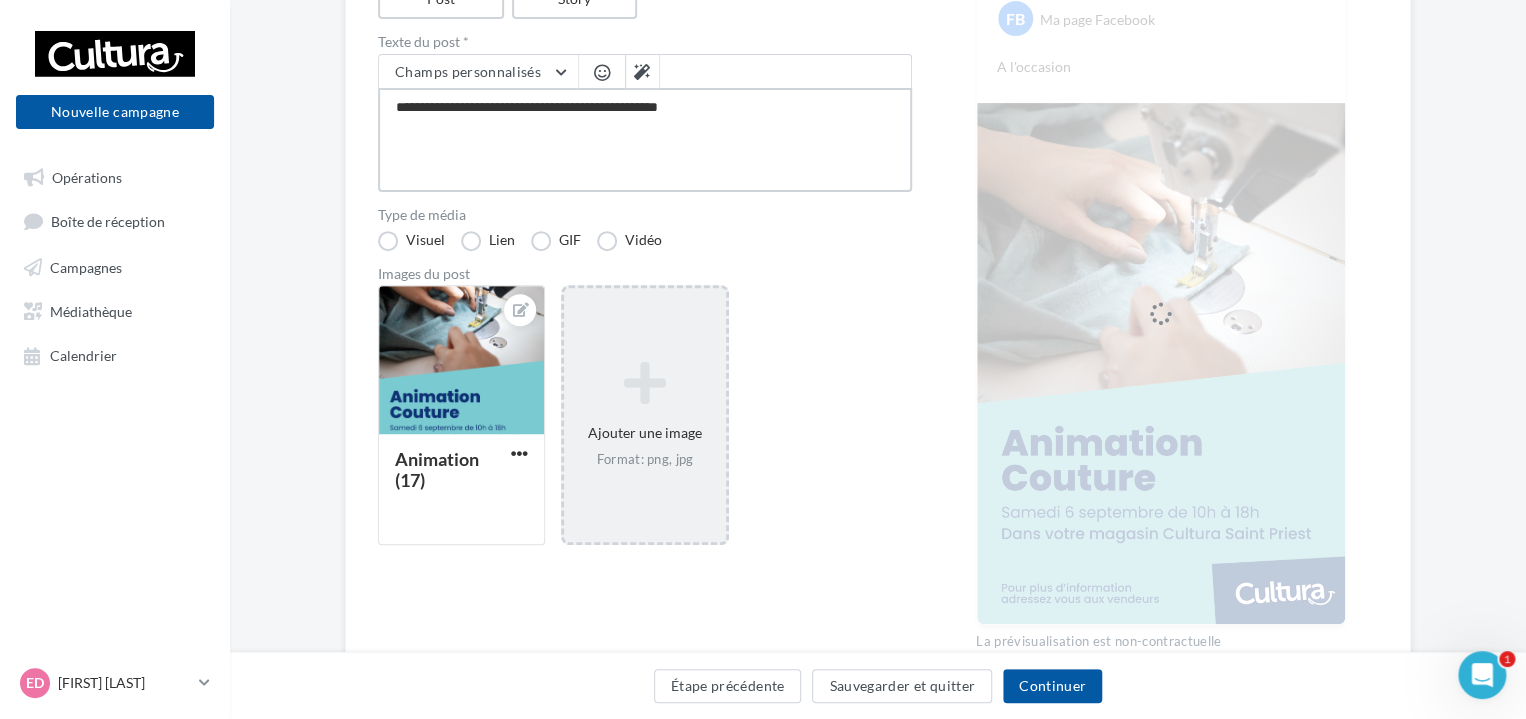 scroll, scrollTop: 118, scrollLeft: 0, axis: vertical 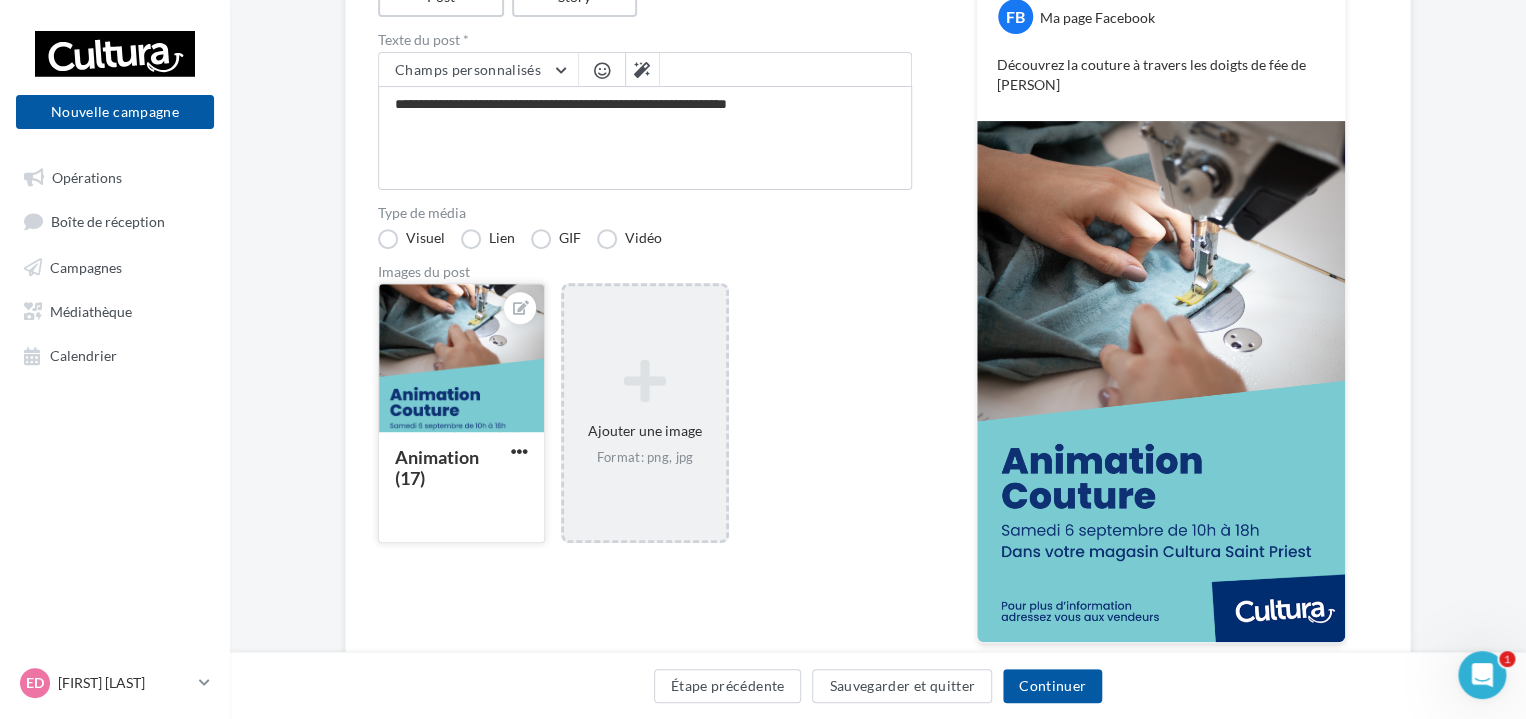 click at bounding box center [520, 308] 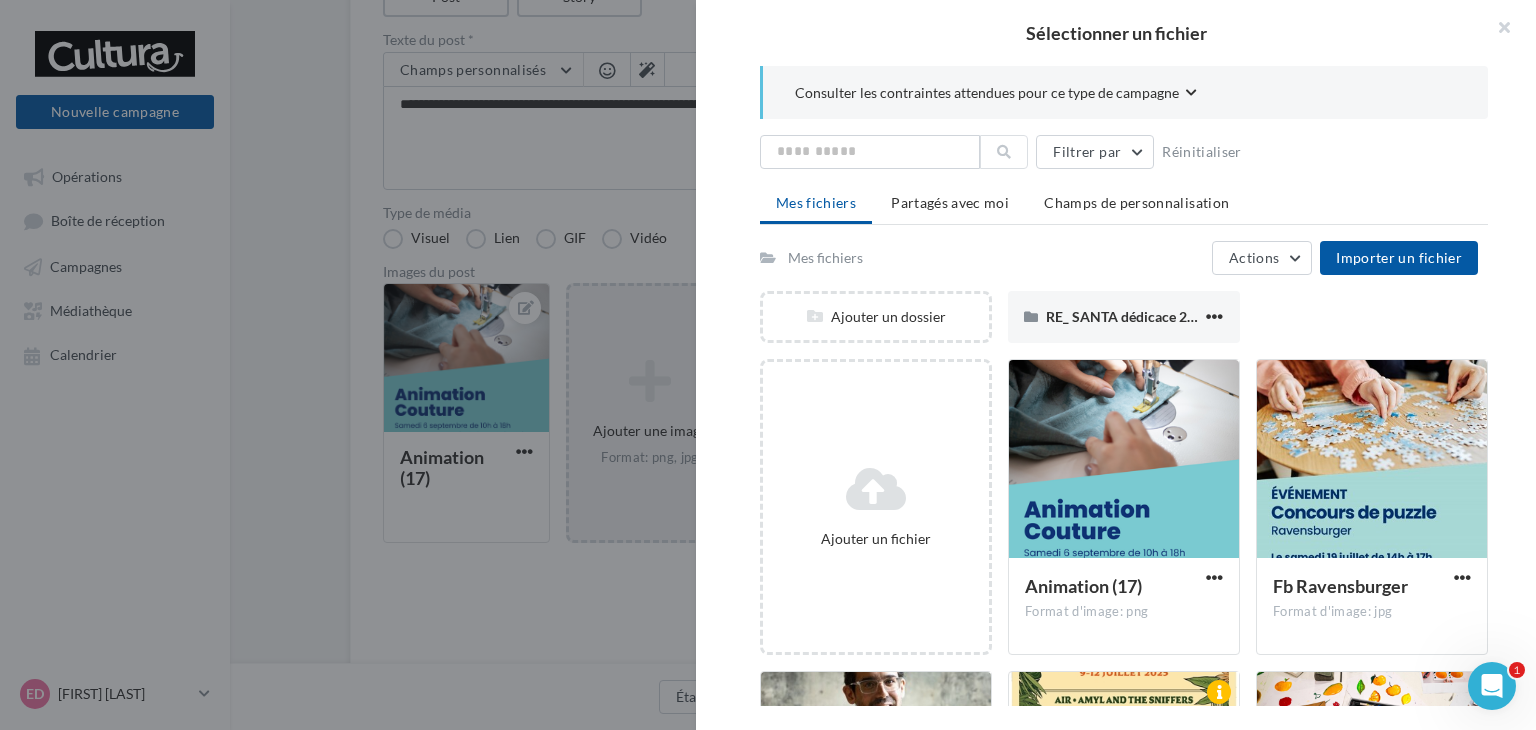 click at bounding box center [768, 365] 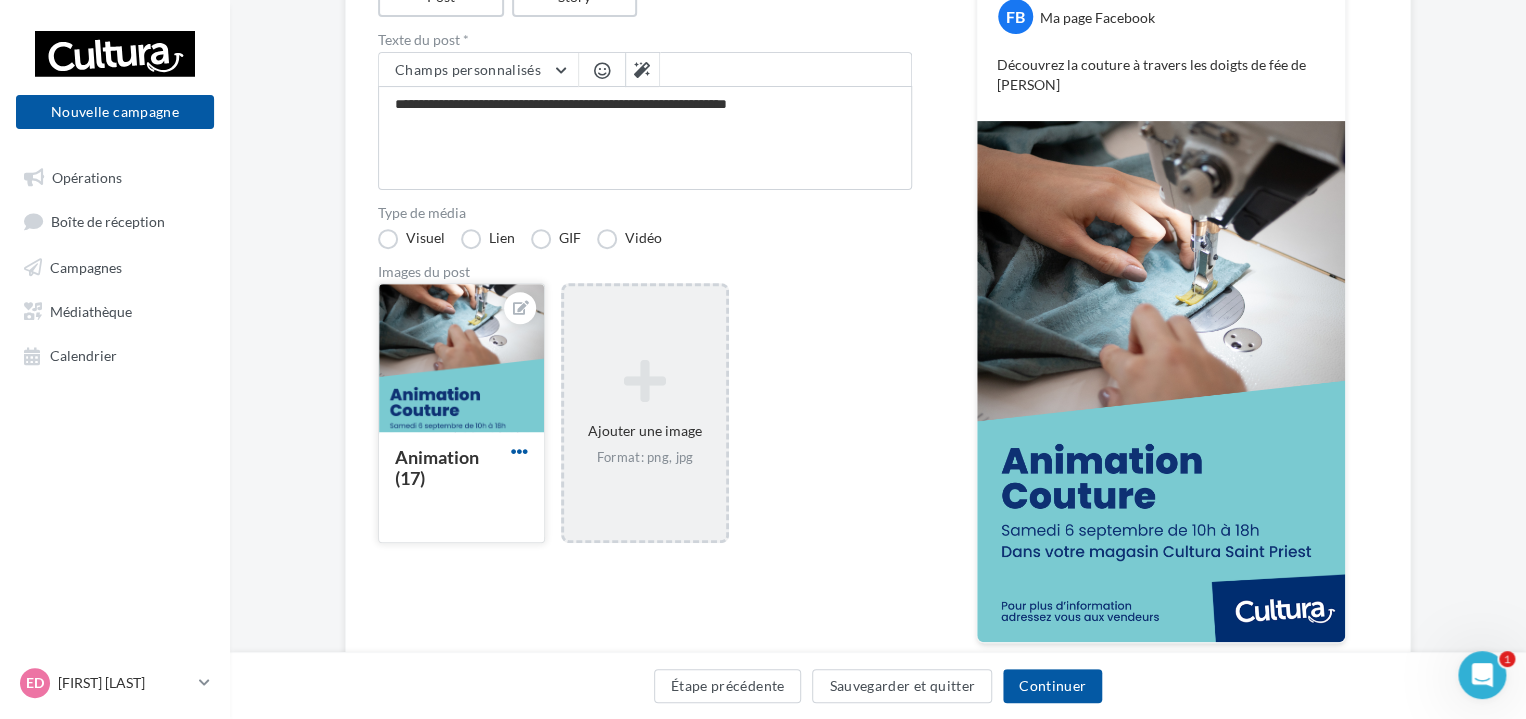 click at bounding box center [519, 451] 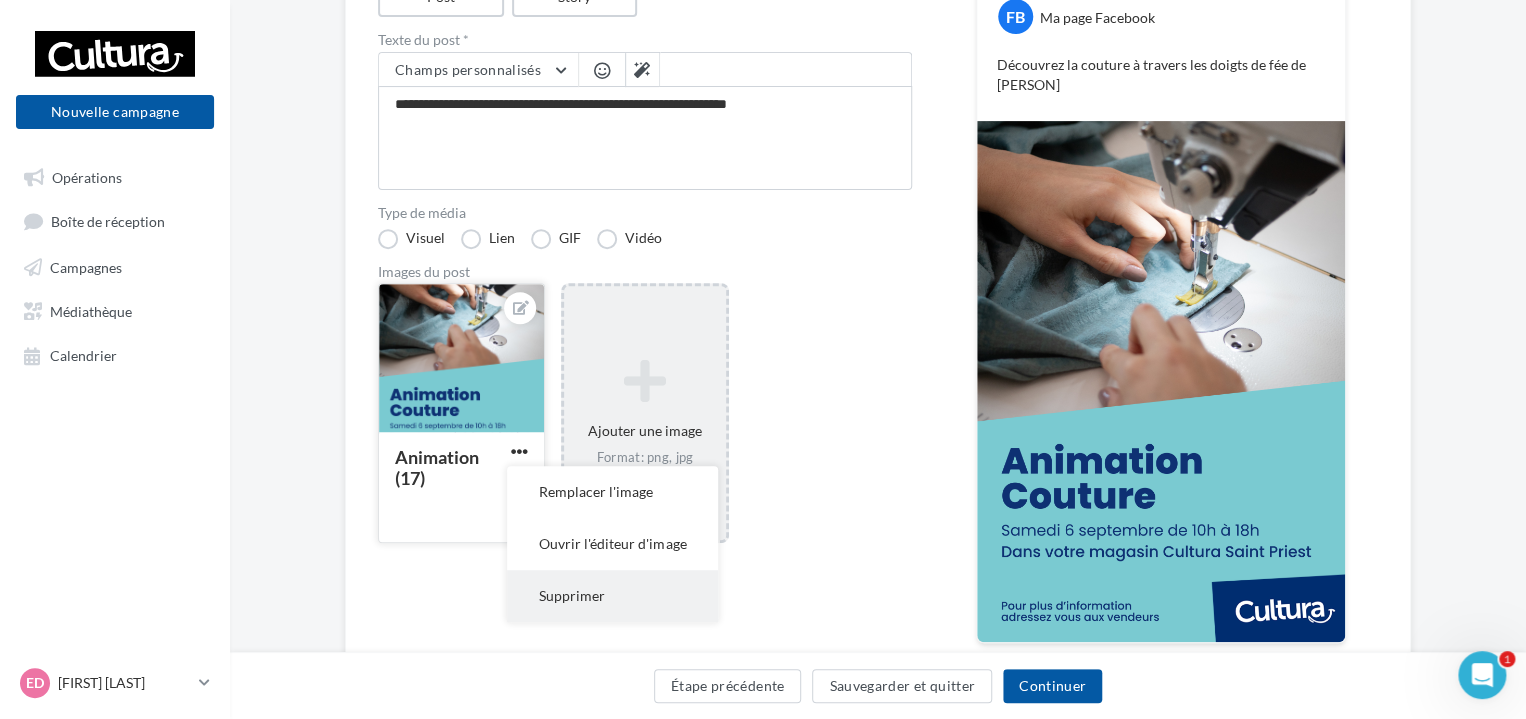 click on "Supprimer" at bounding box center (612, 492) 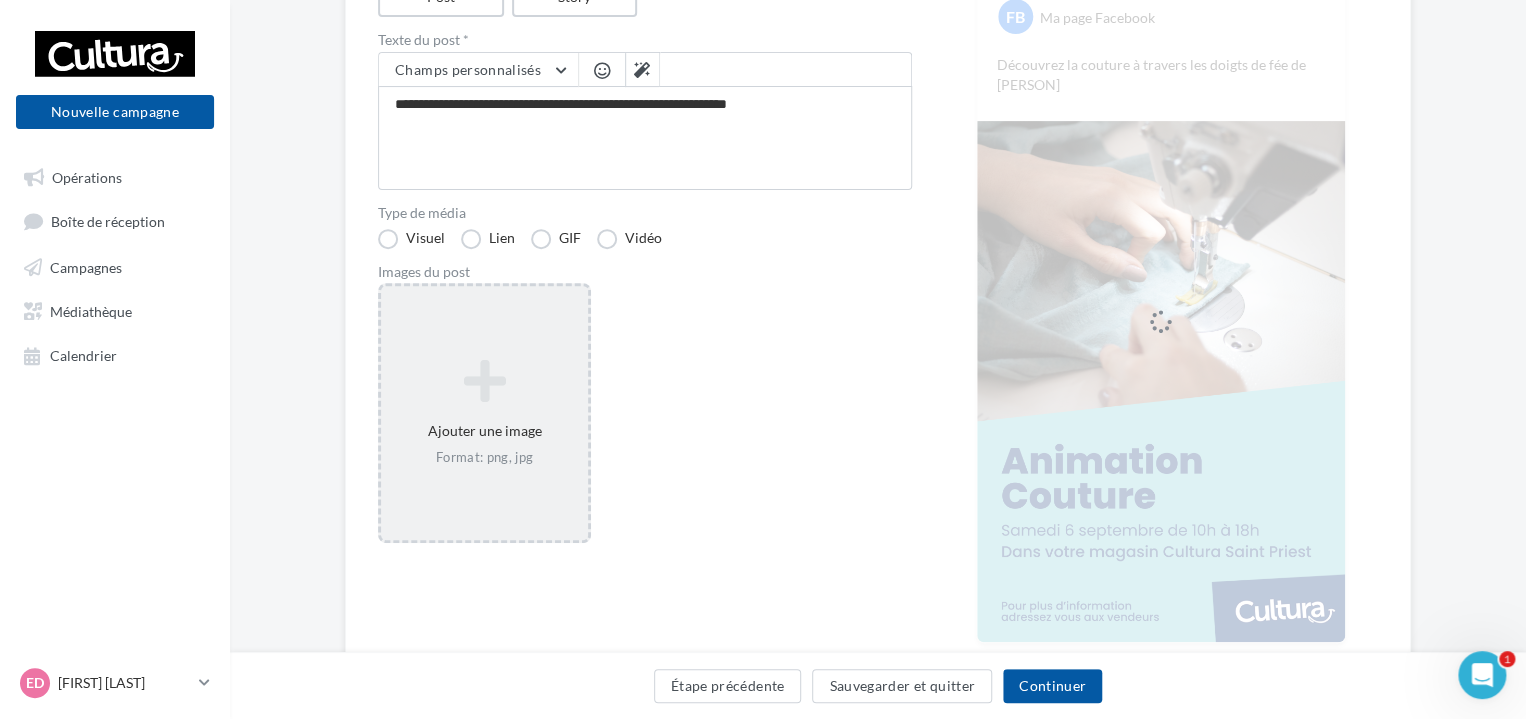 scroll, scrollTop: 263, scrollLeft: 0, axis: vertical 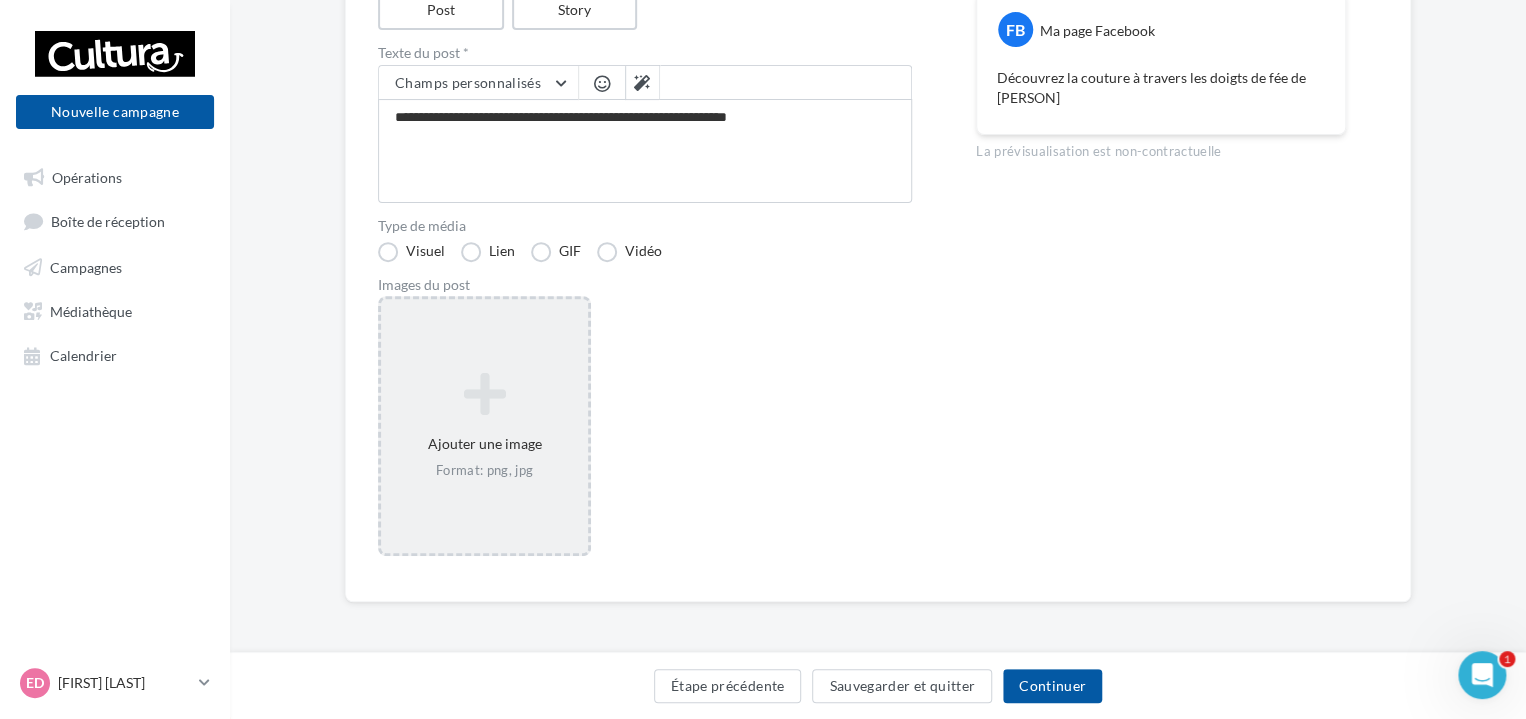 click at bounding box center [484, 394] 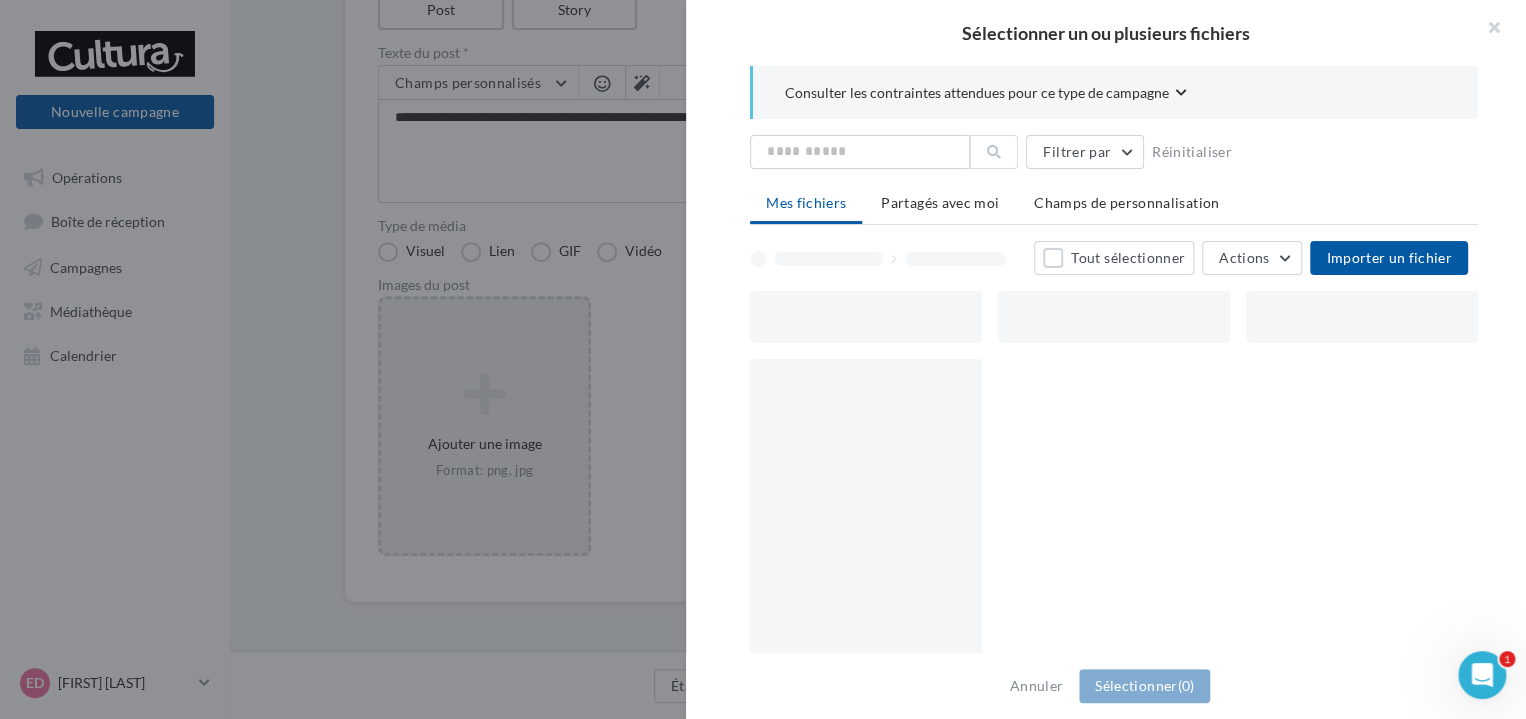 scroll, scrollTop: 252, scrollLeft: 0, axis: vertical 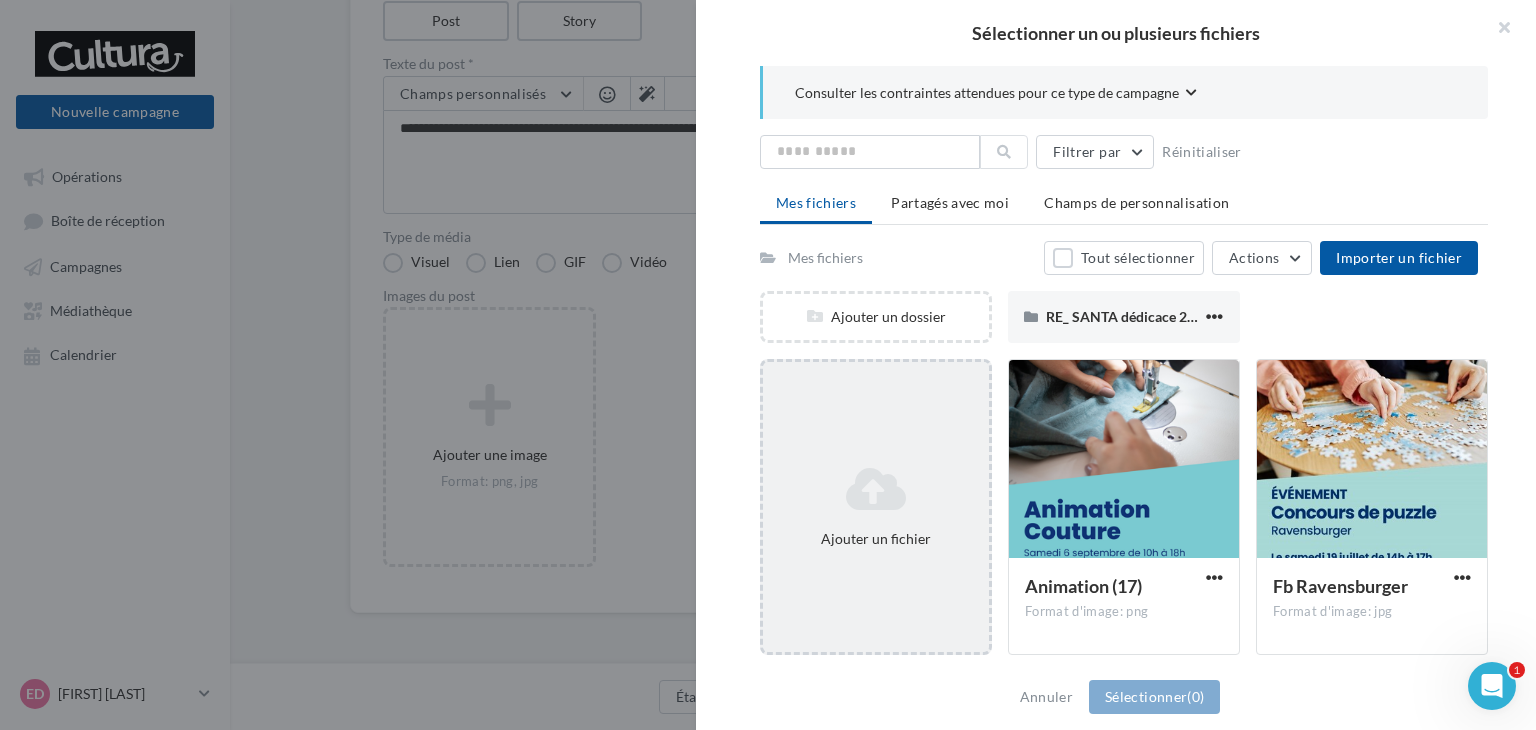 click at bounding box center [876, 489] 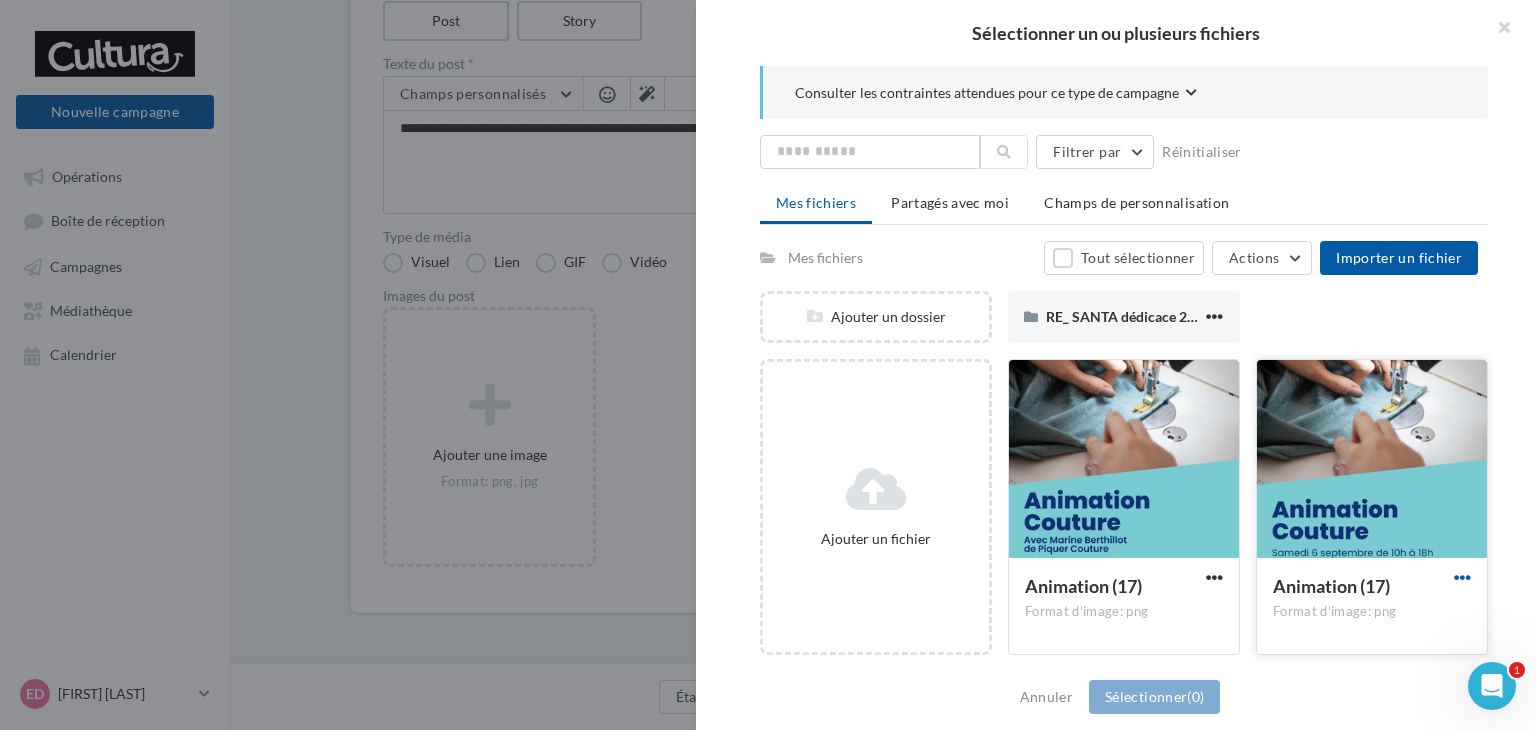 click at bounding box center (1214, 577) 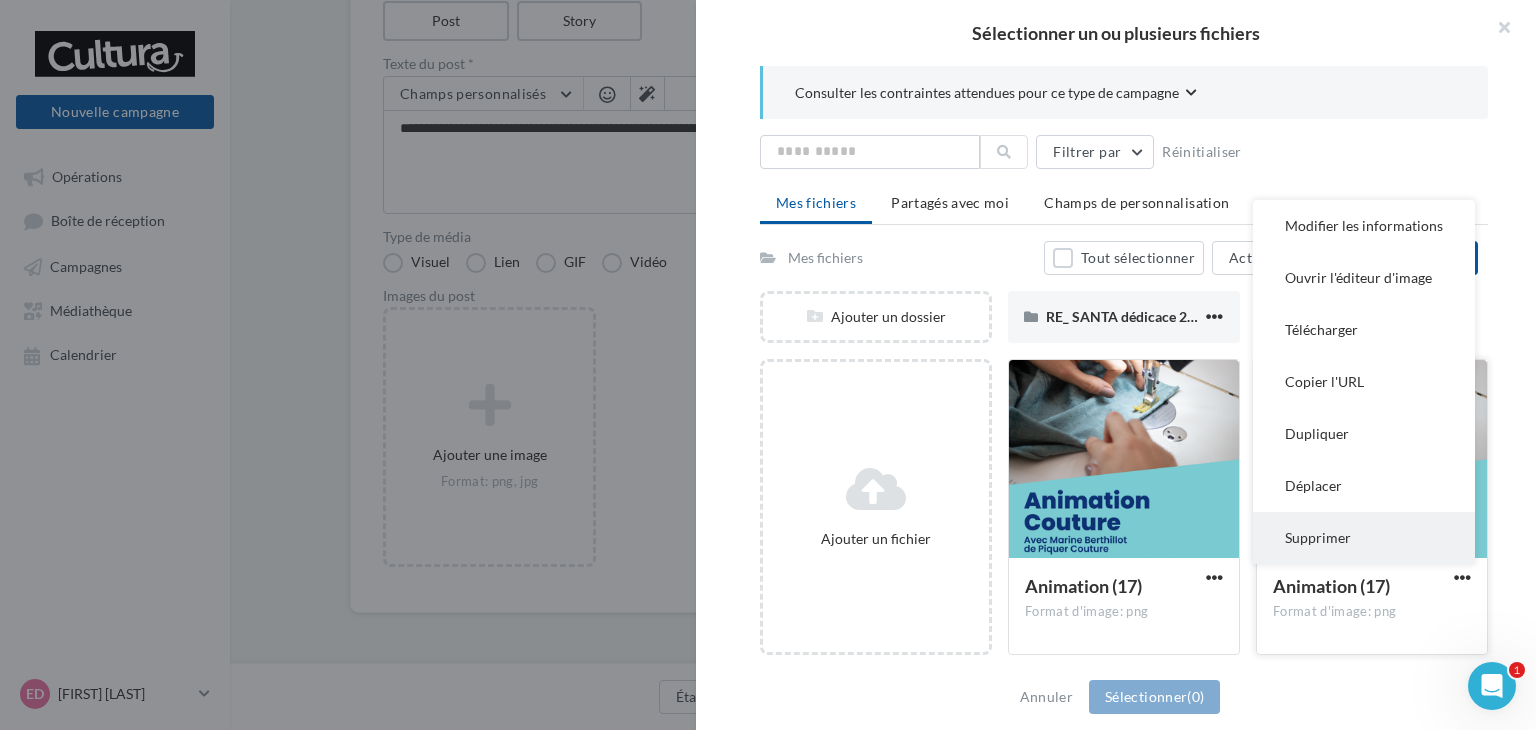 click on "Supprimer" at bounding box center (1364, 226) 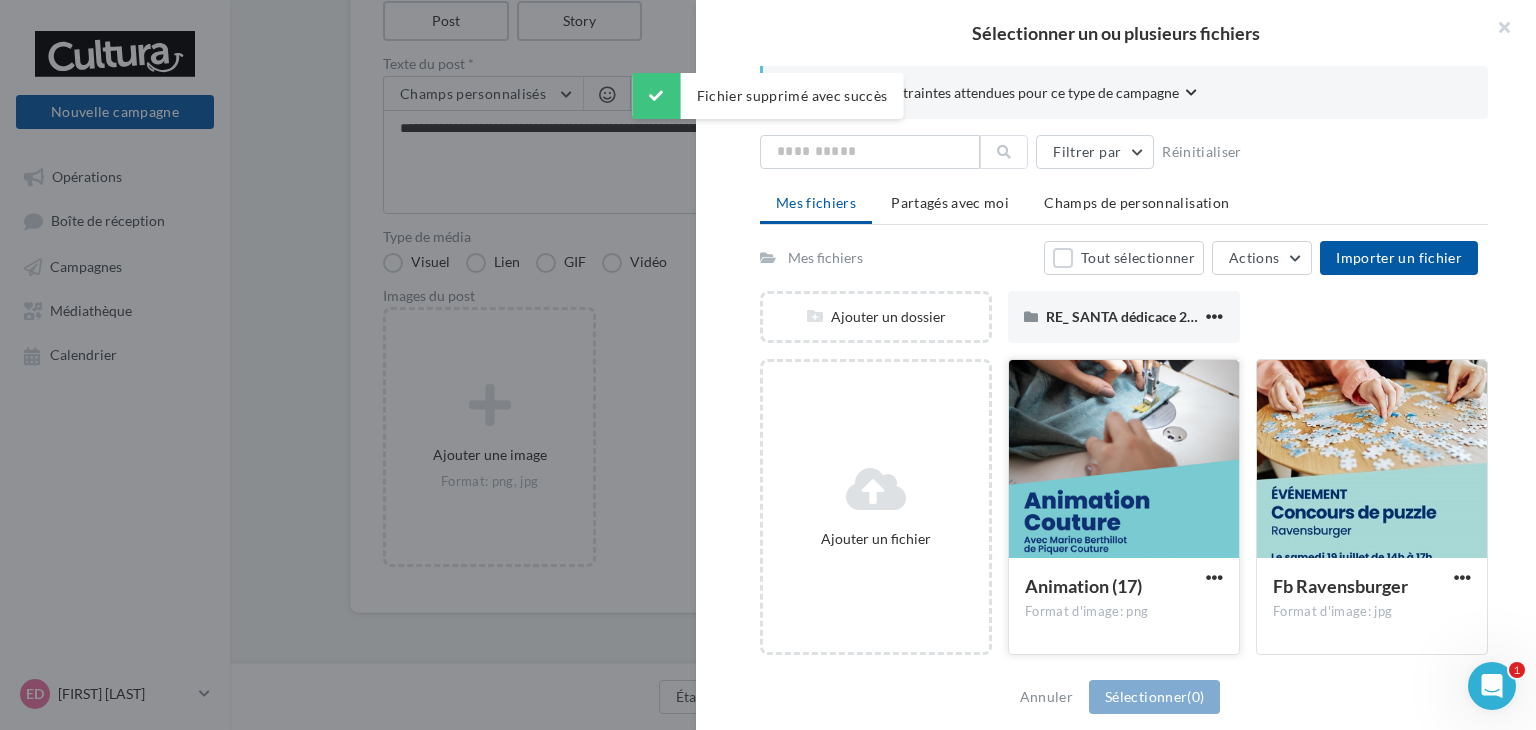 click at bounding box center (1124, 460) 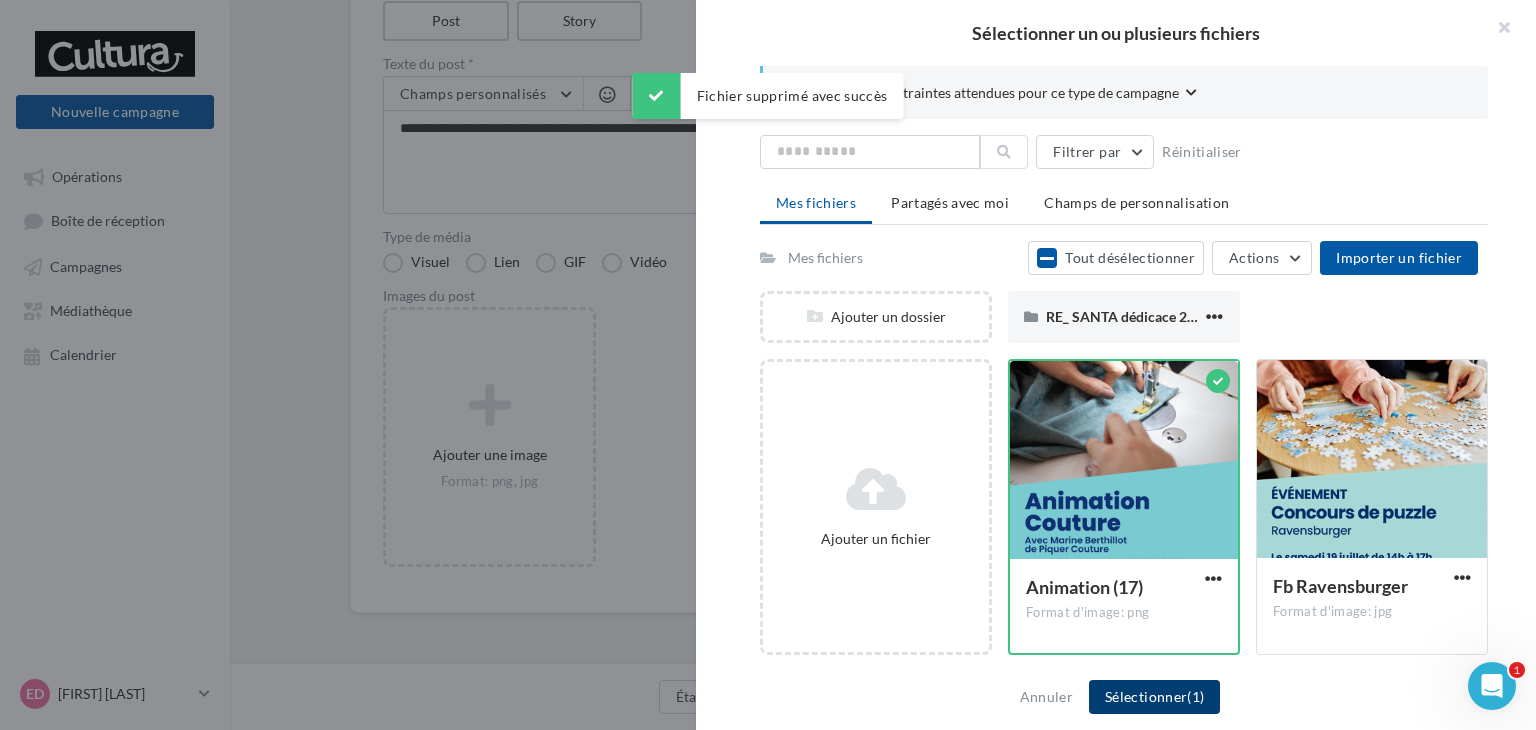 click on "Sélectionner   (1)" at bounding box center [1154, 697] 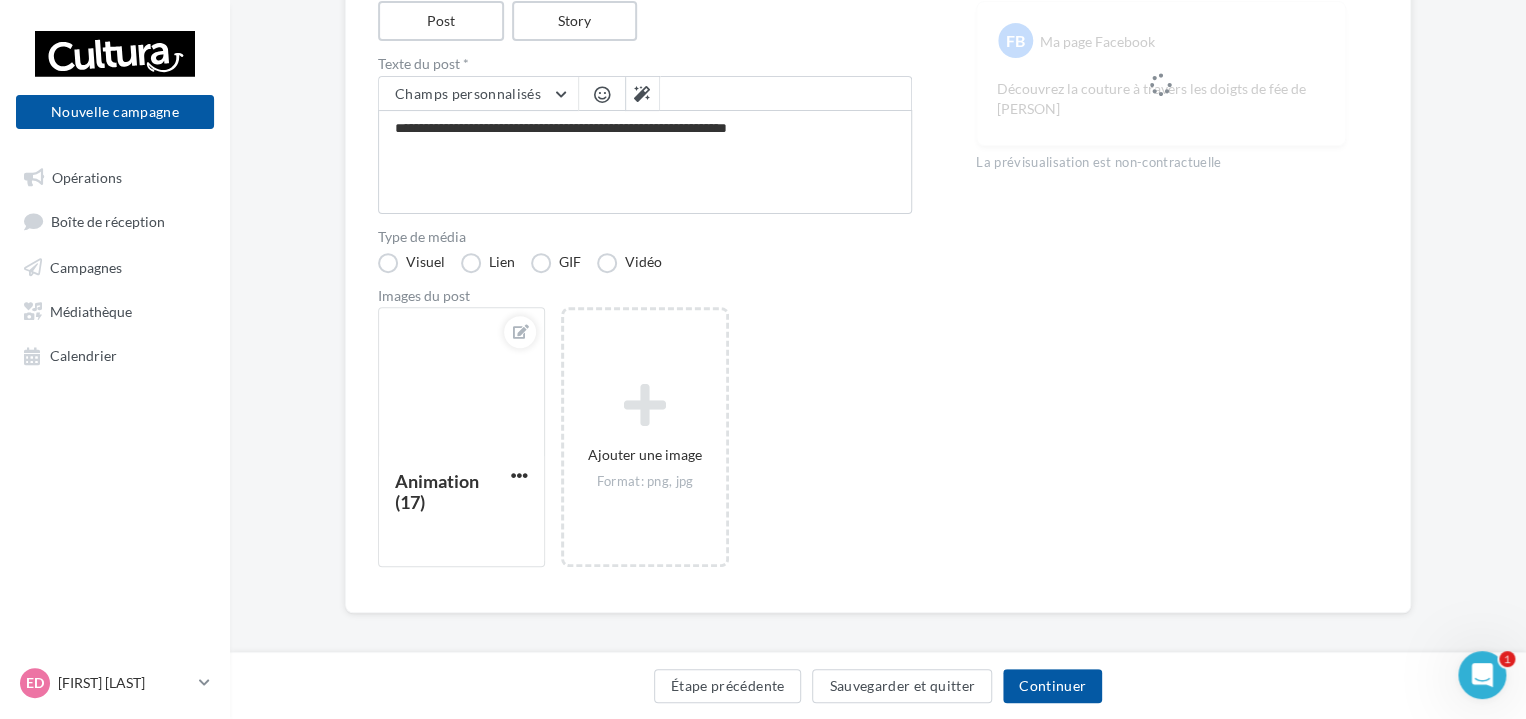scroll, scrollTop: 212, scrollLeft: 0, axis: vertical 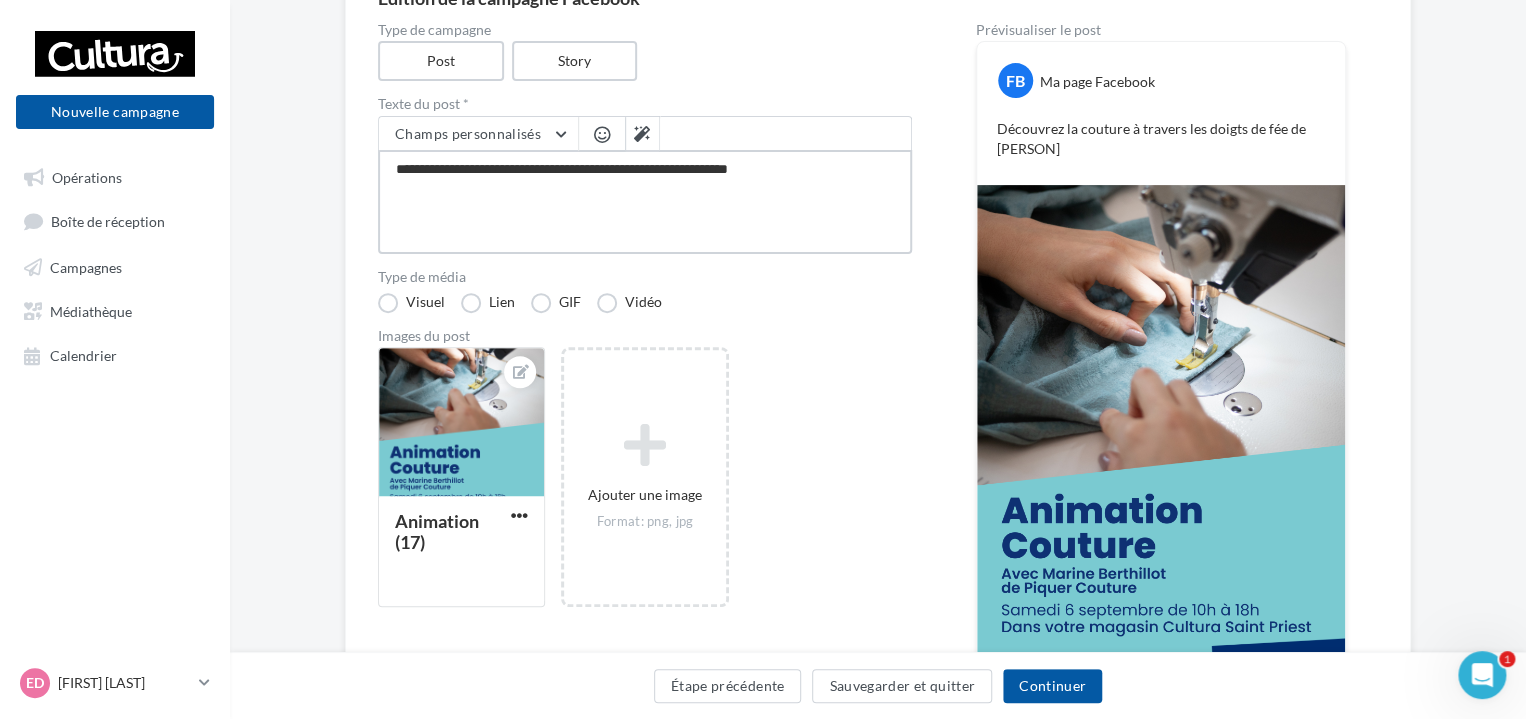 click on "**********" at bounding box center (645, 202) 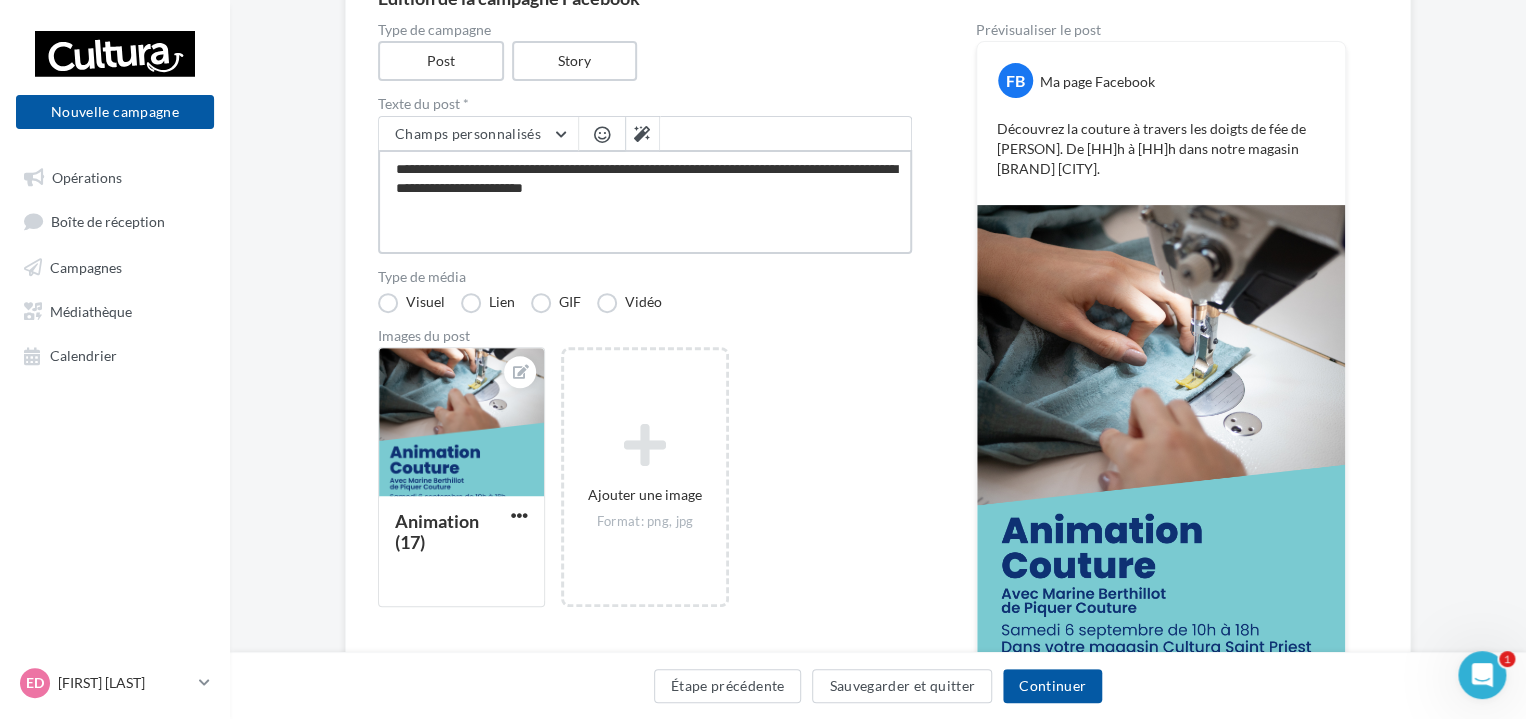 scroll, scrollTop: 412, scrollLeft: 0, axis: vertical 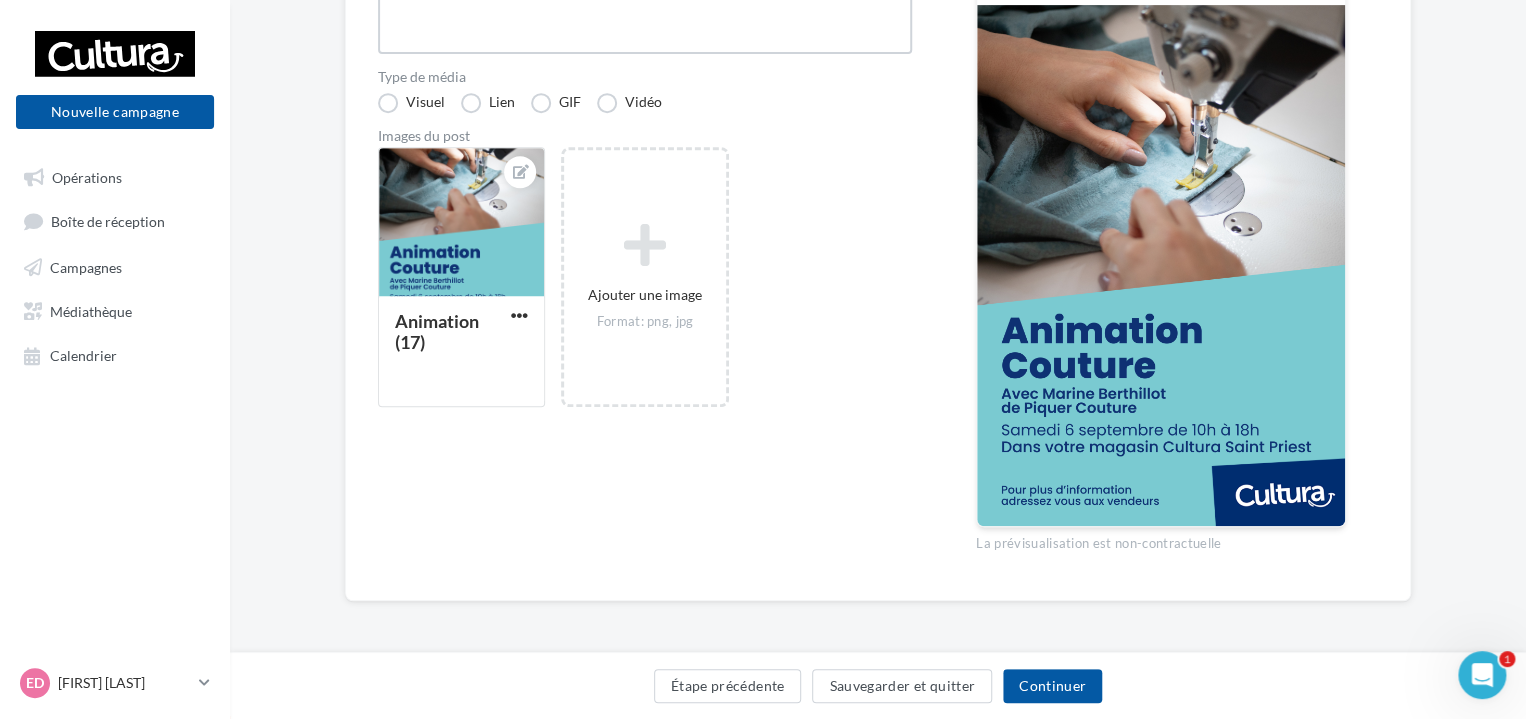 type on "**********" 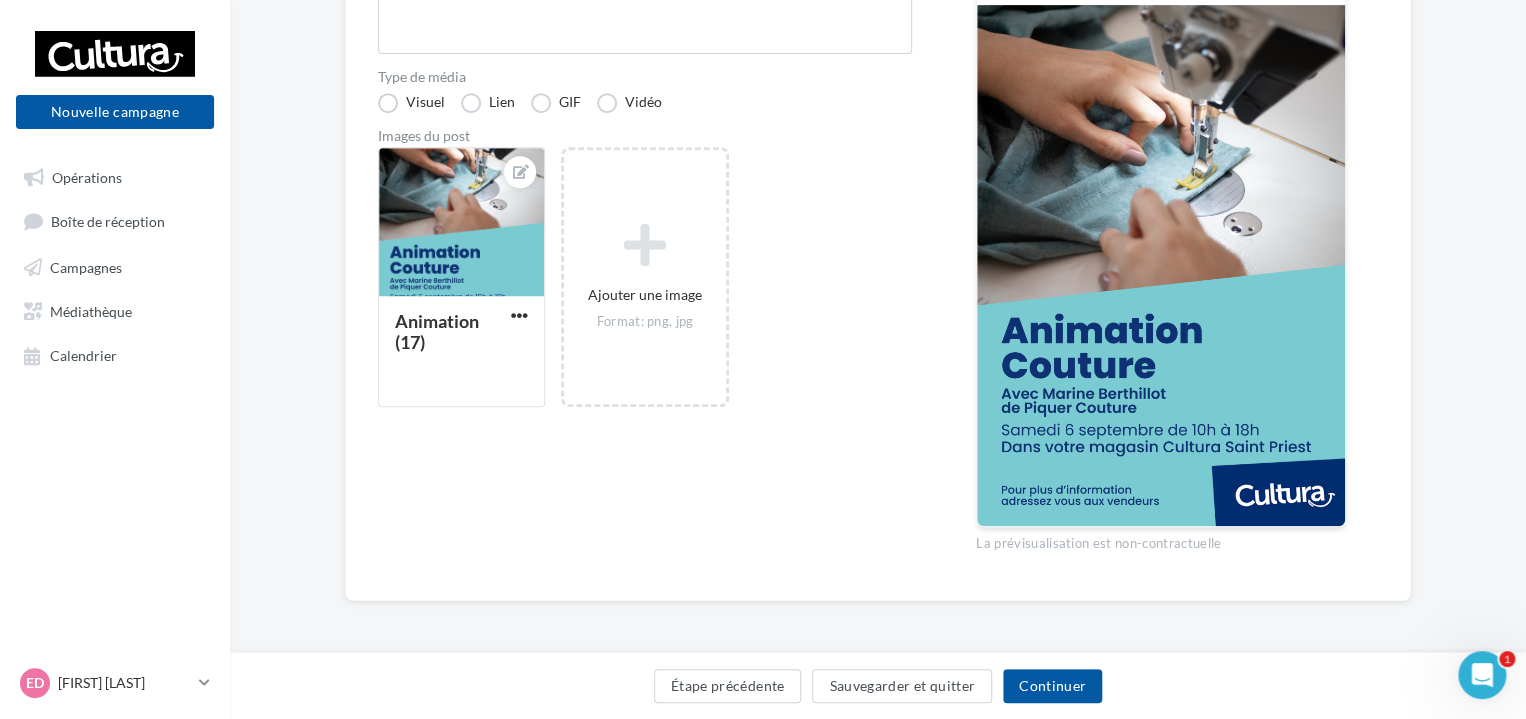 click on "Étape précédente   Sauvegarder et quitter    Continuer" at bounding box center [878, 690] 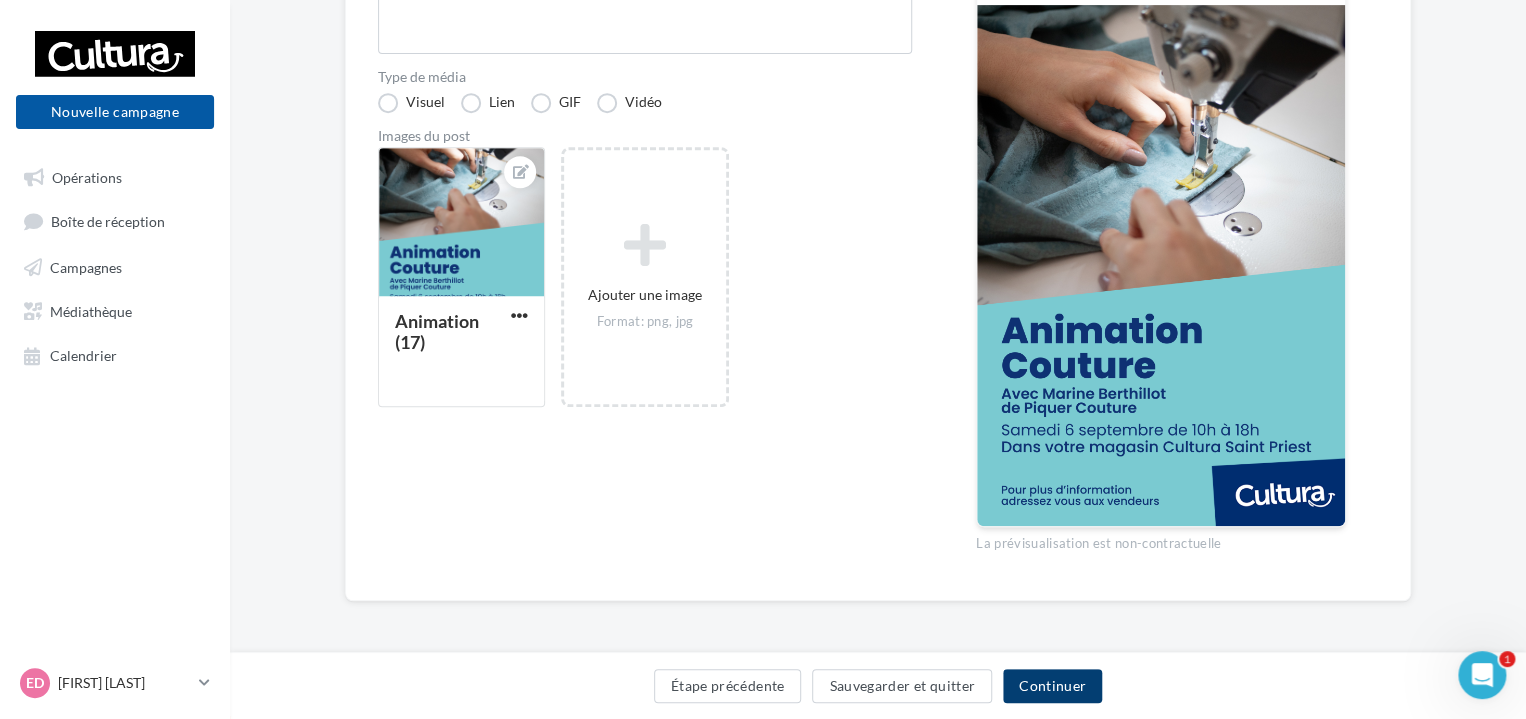 click on "Continuer" at bounding box center [1052, 686] 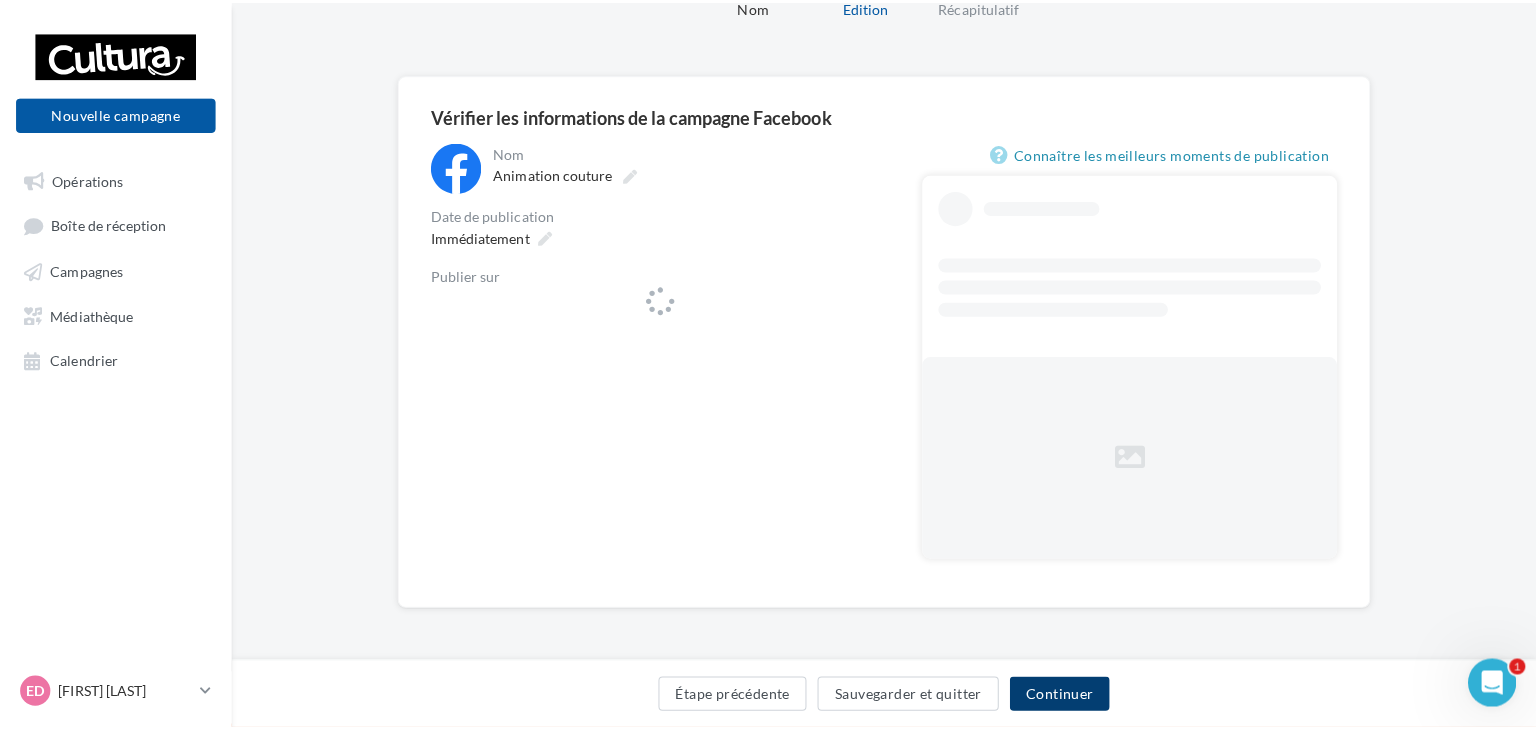 scroll, scrollTop: 0, scrollLeft: 0, axis: both 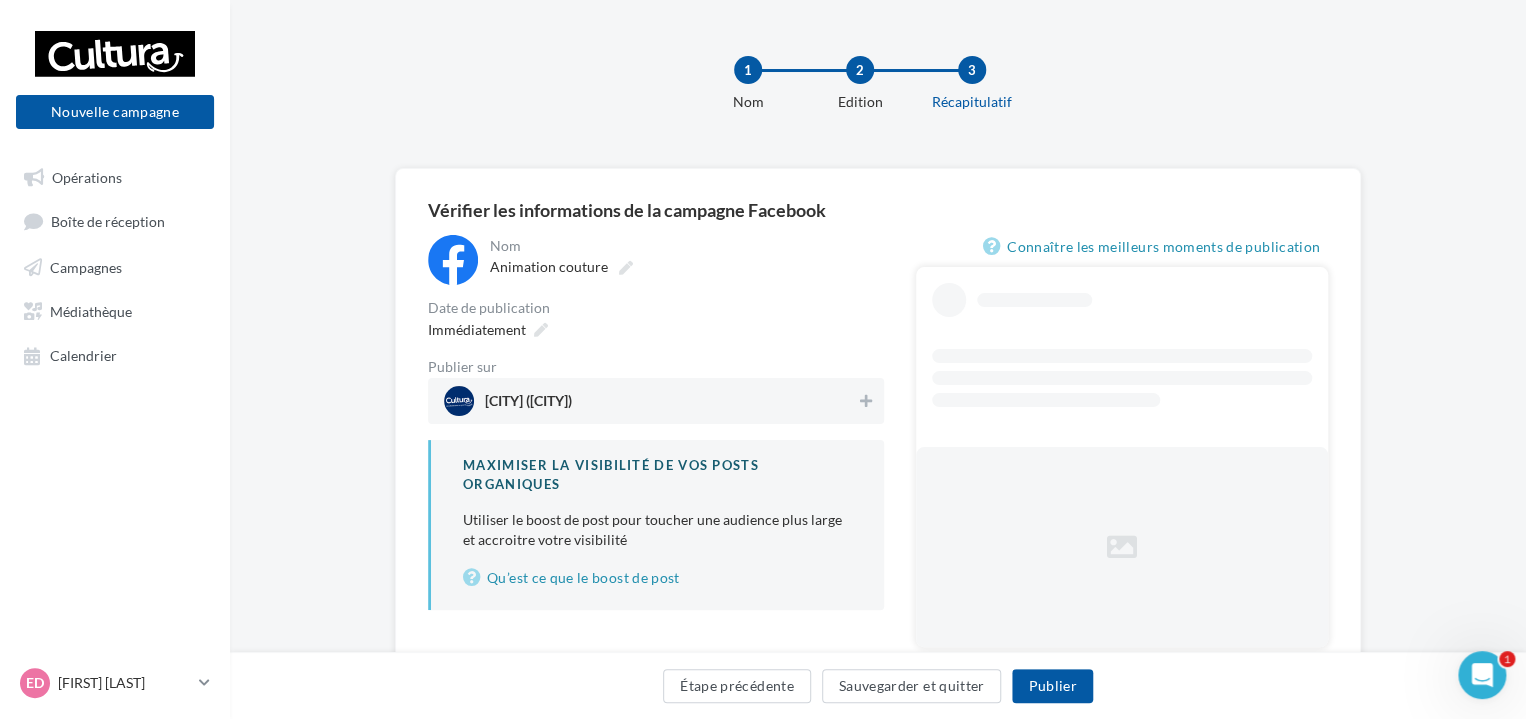 click on "[CITY] ([CITY])" at bounding box center [528, 405] 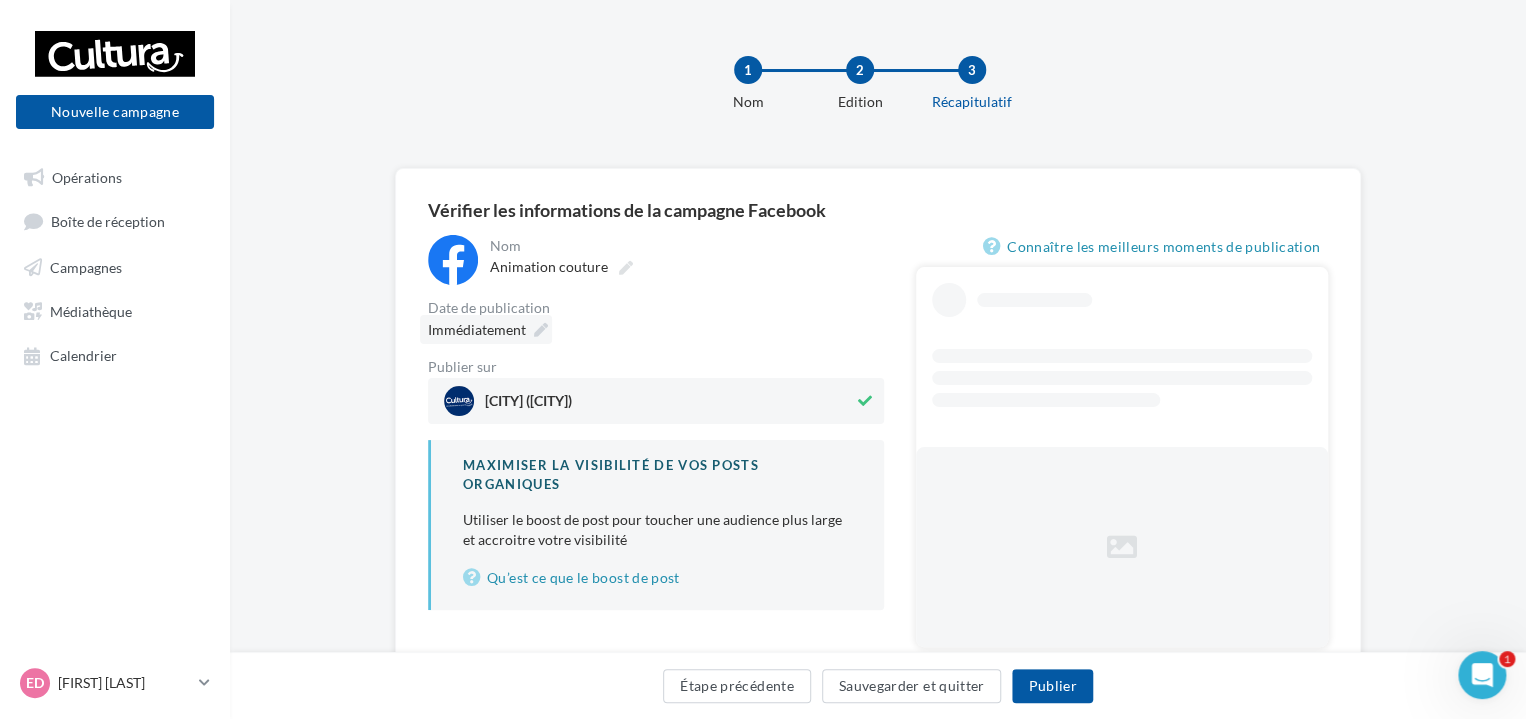 click at bounding box center (541, 330) 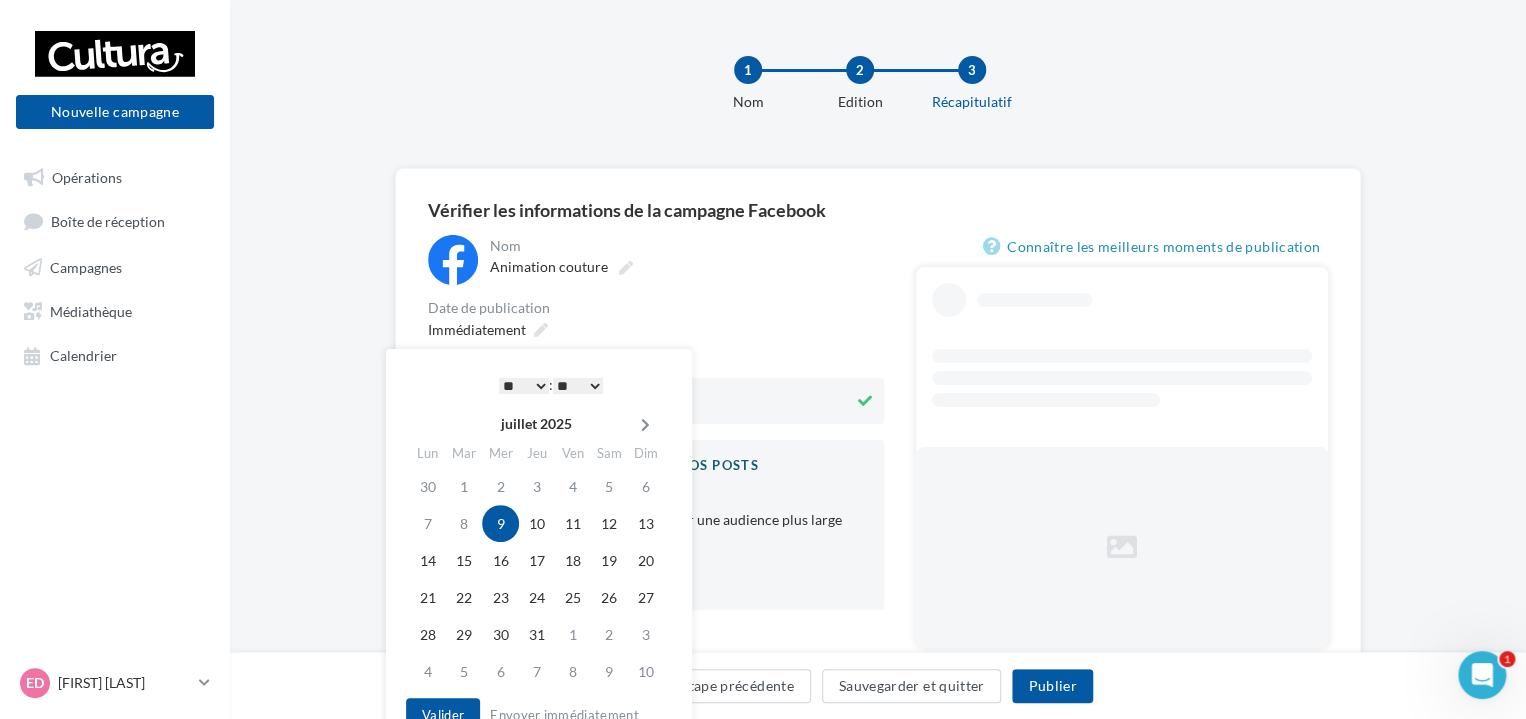 click at bounding box center (645, 425) 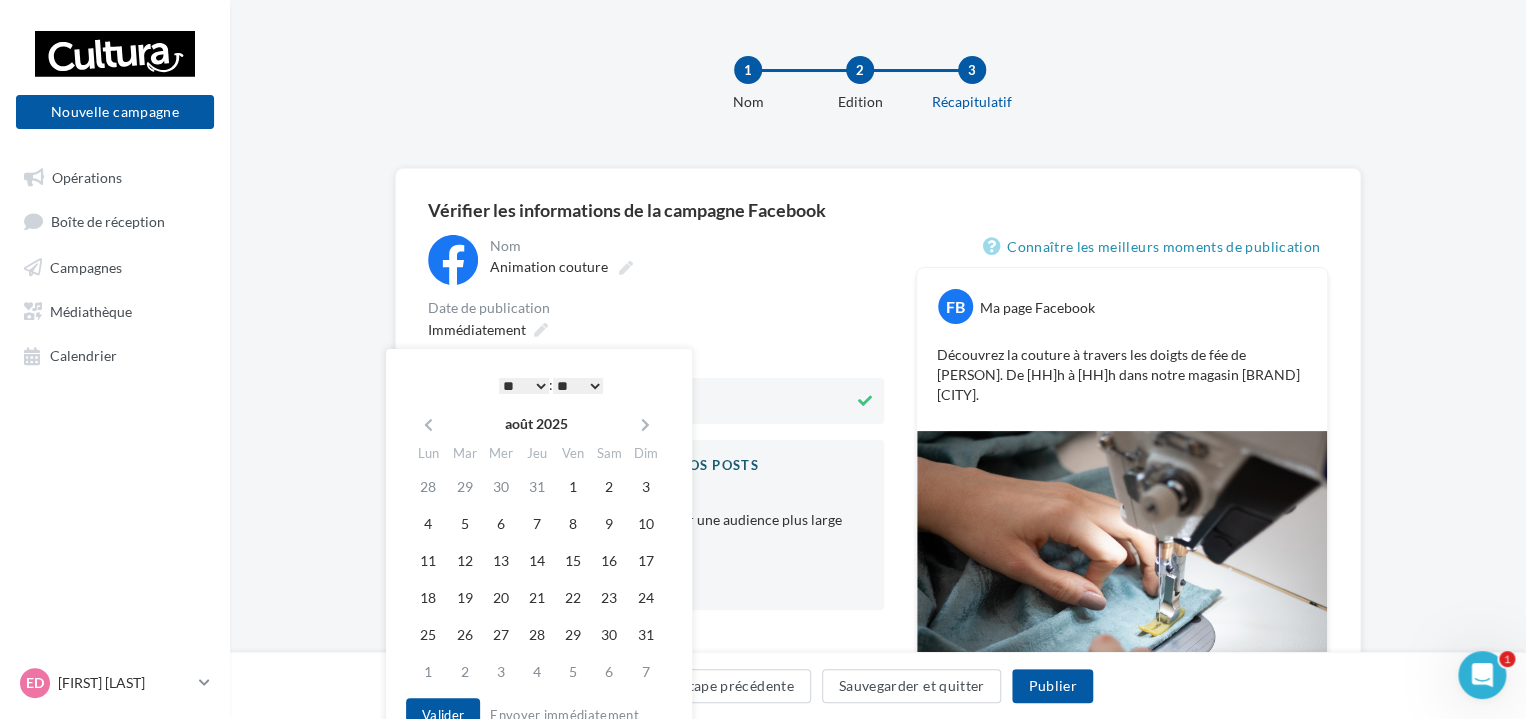 click at bounding box center (645, 425) 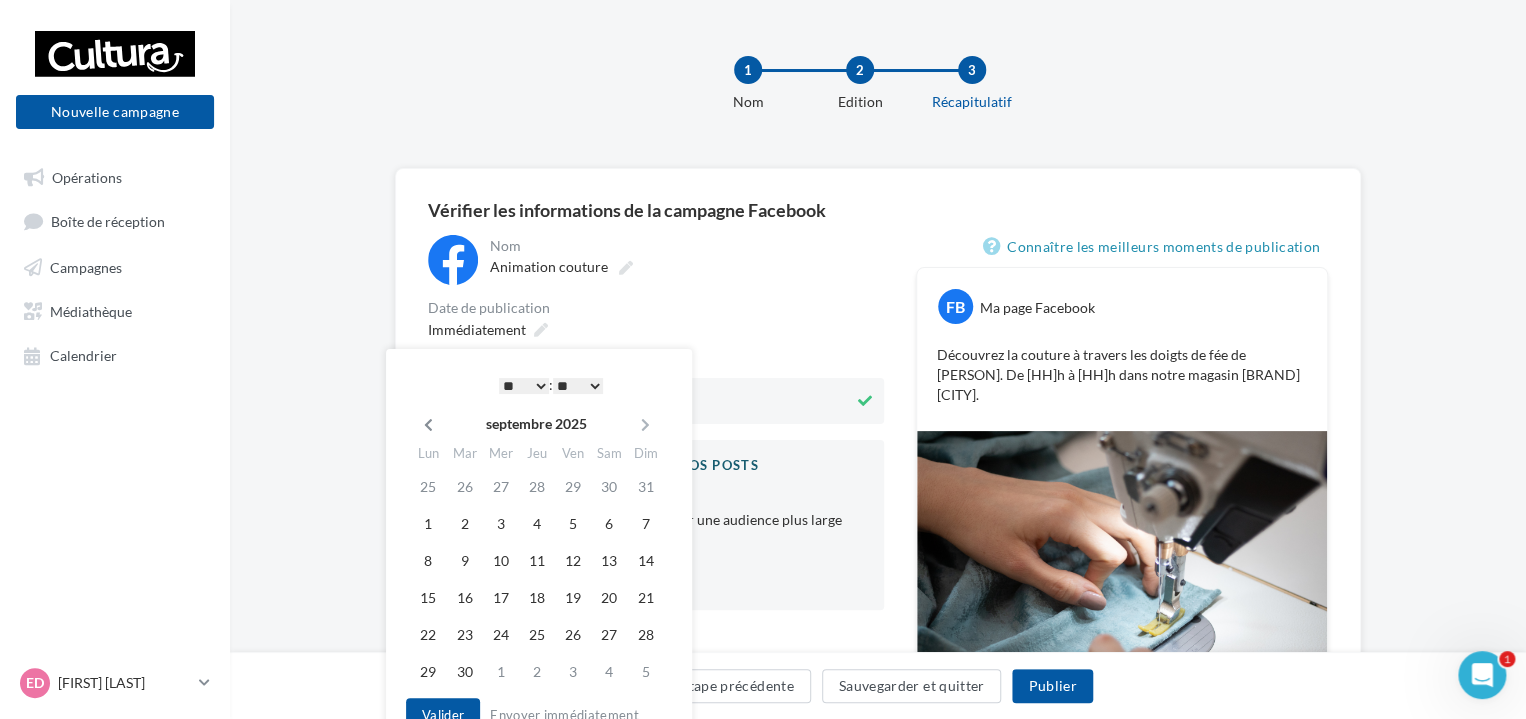 click at bounding box center [428, 424] 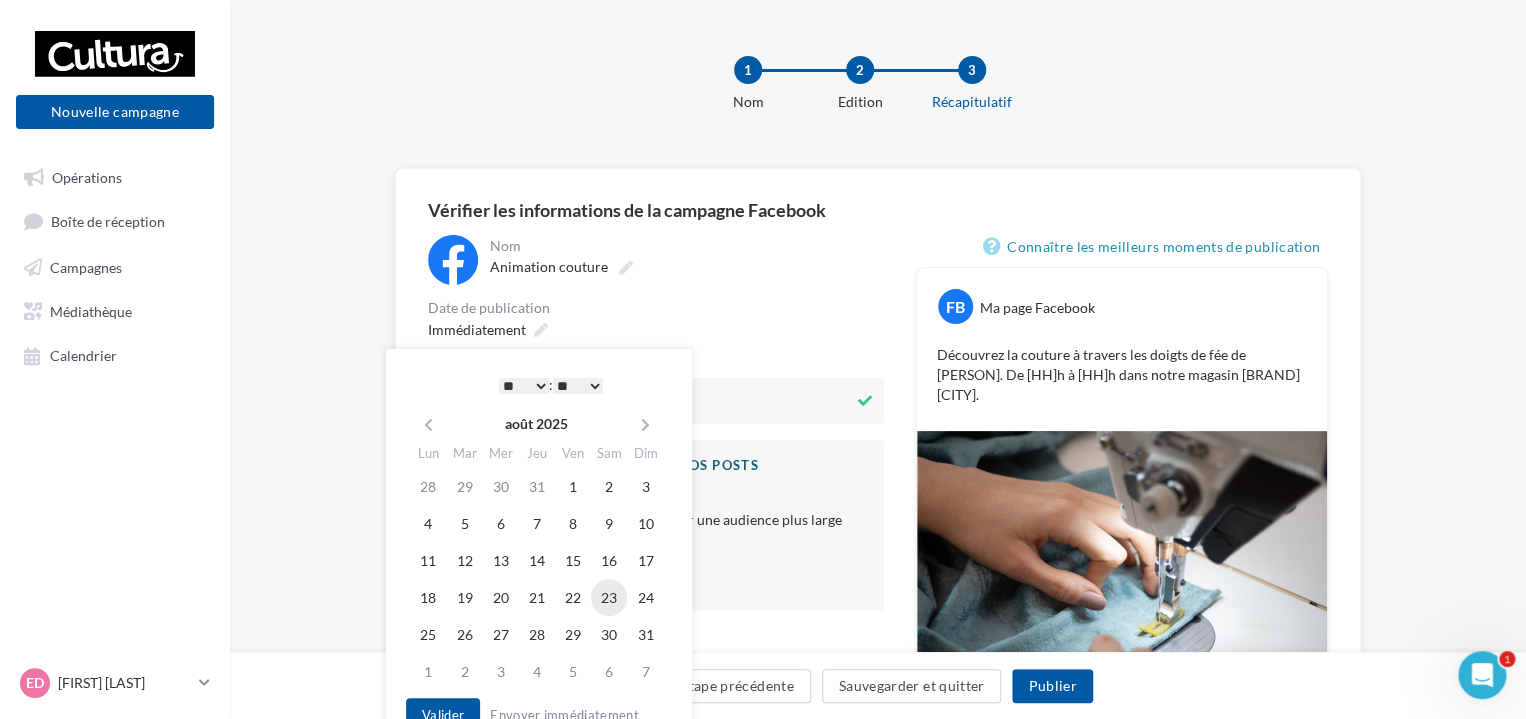 click on "23" at bounding box center [609, 486] 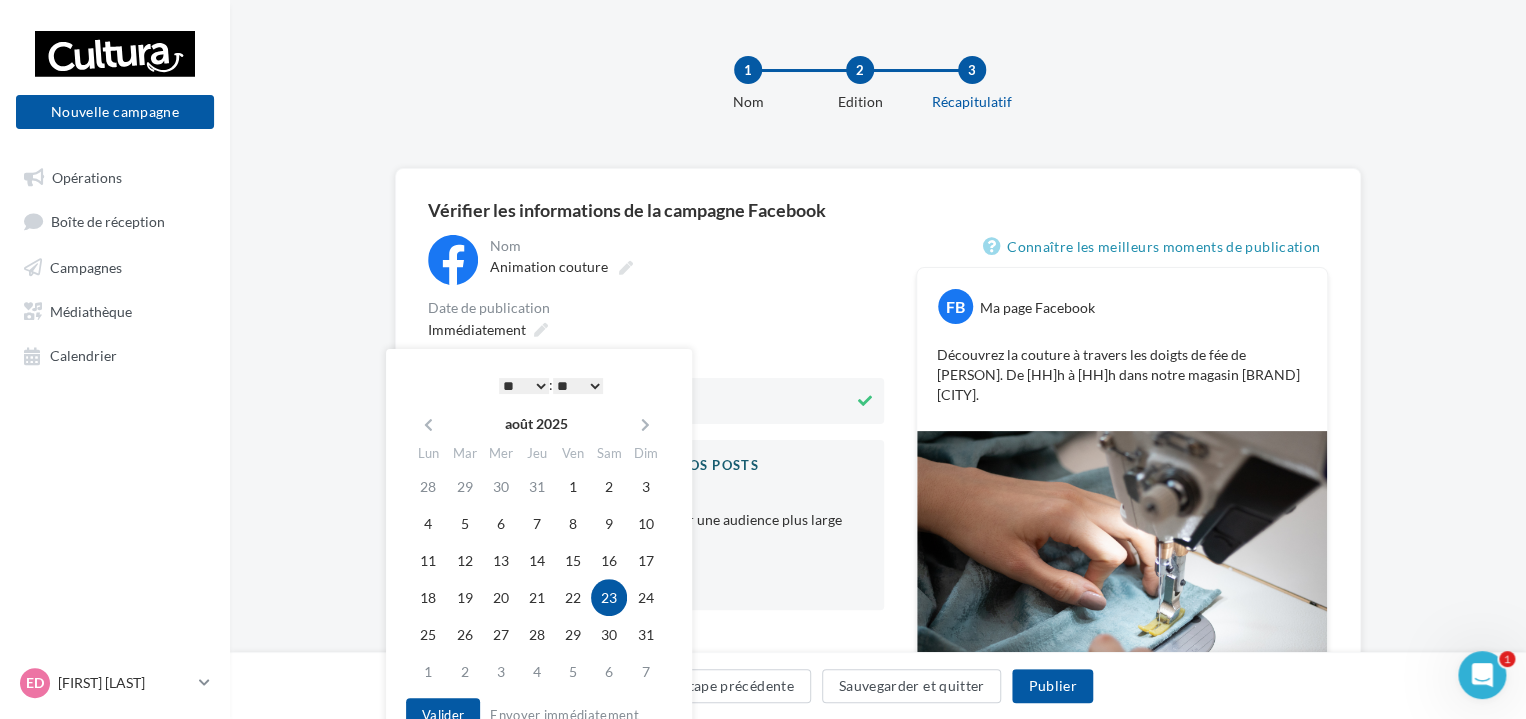 click on "* * * * * * * * * * ** ** ** ** ** ** ** ** ** ** ** ** ** **" at bounding box center [524, 386] 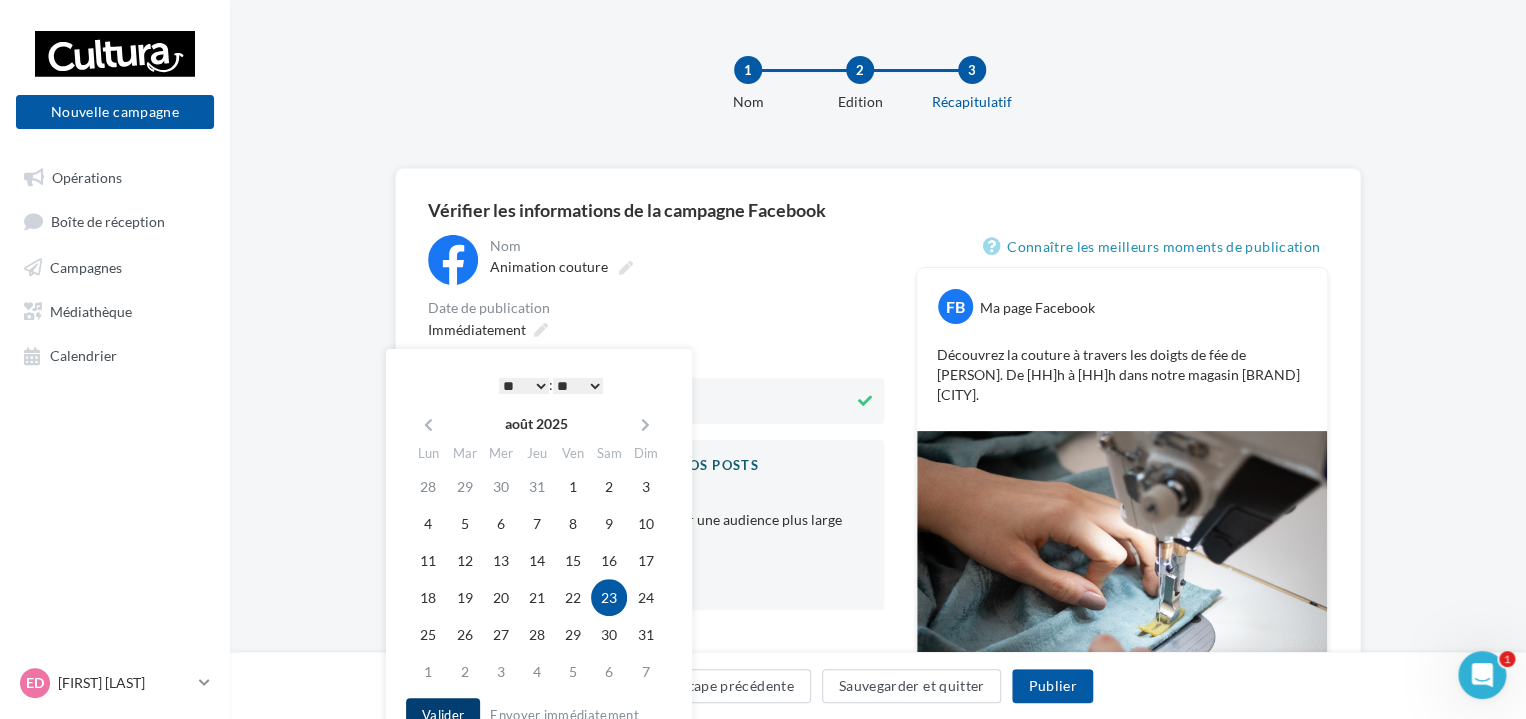 click on "Valider" at bounding box center (443, 715) 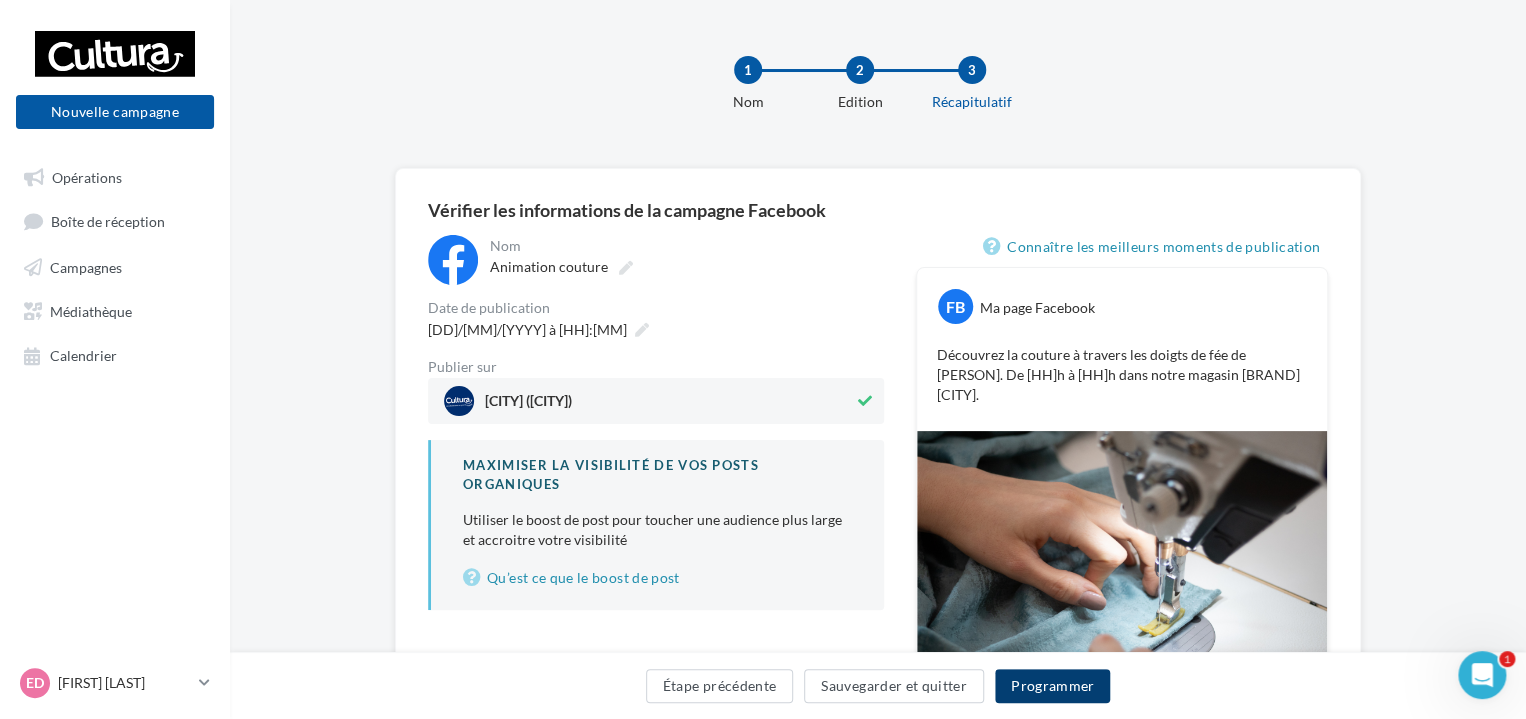 click on "Programmer" at bounding box center (1053, 686) 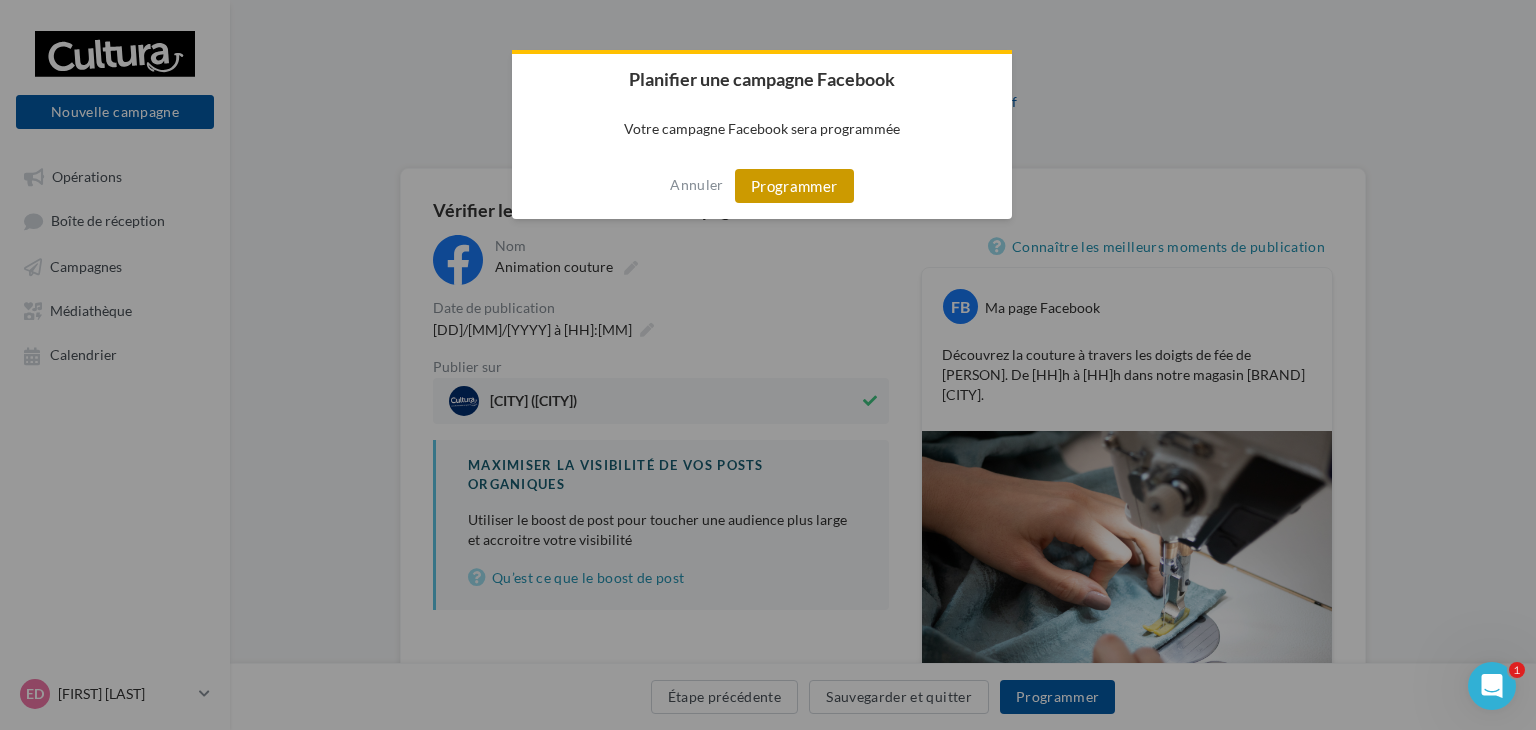 click on "Programmer" at bounding box center (794, 186) 